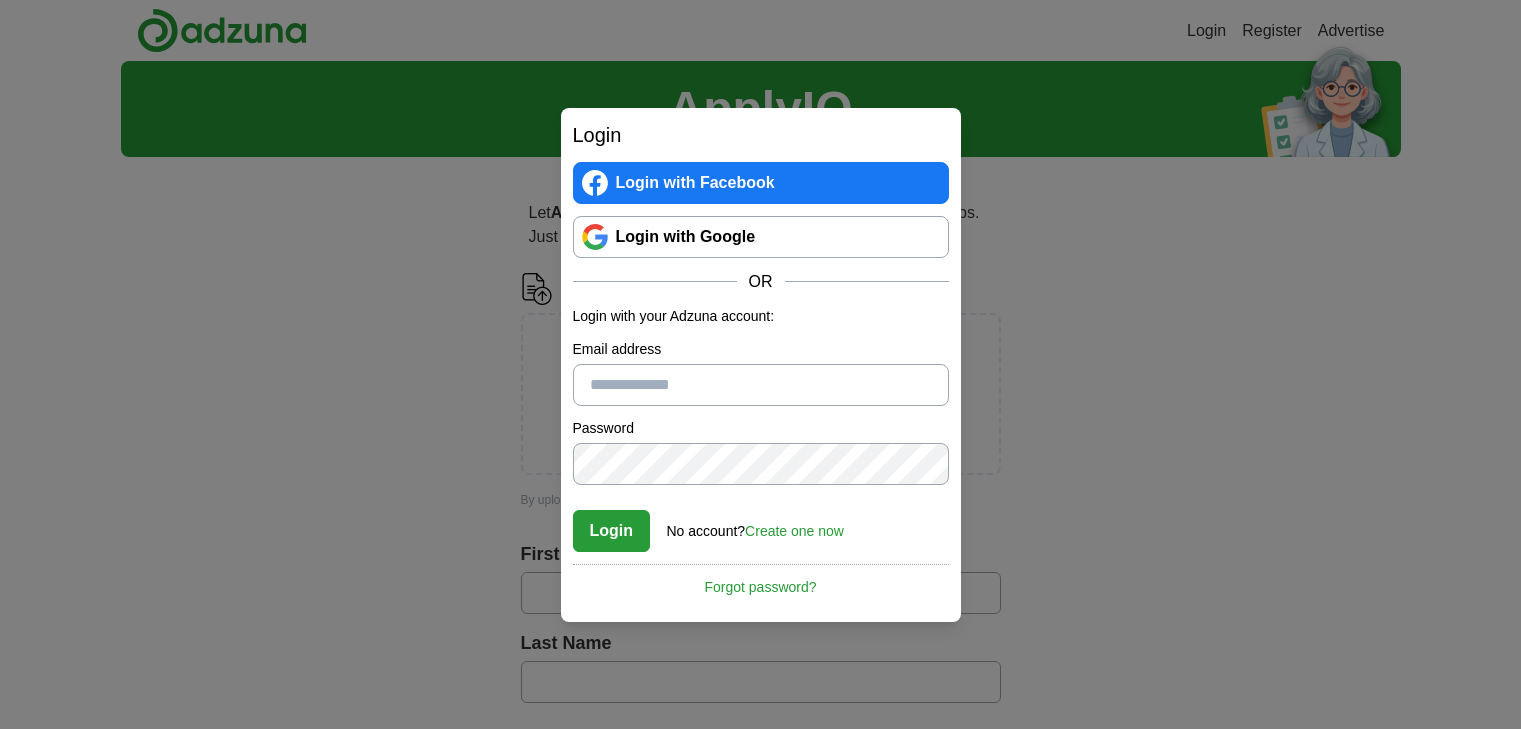 scroll, scrollTop: 0, scrollLeft: 0, axis: both 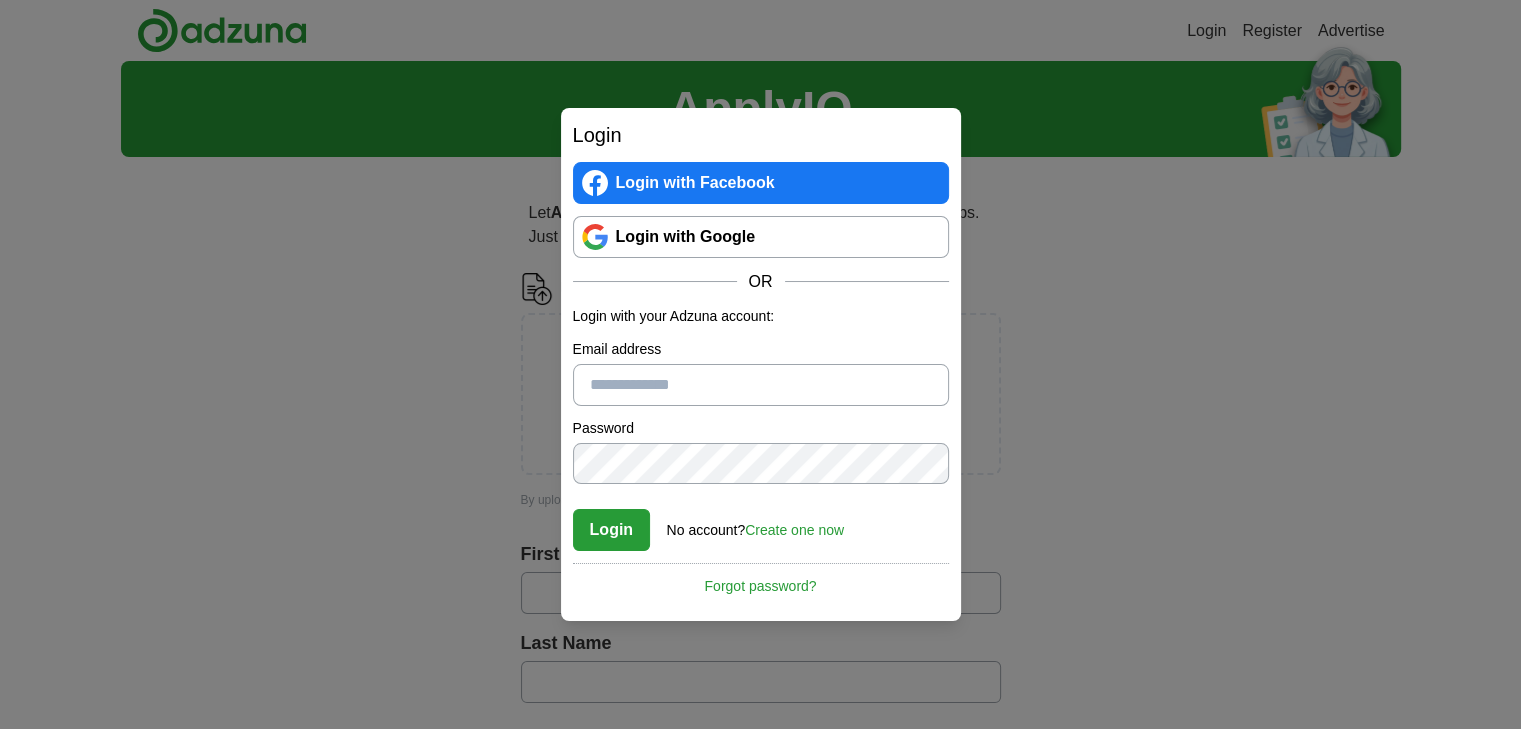 click on "Login with Google" at bounding box center (761, 237) 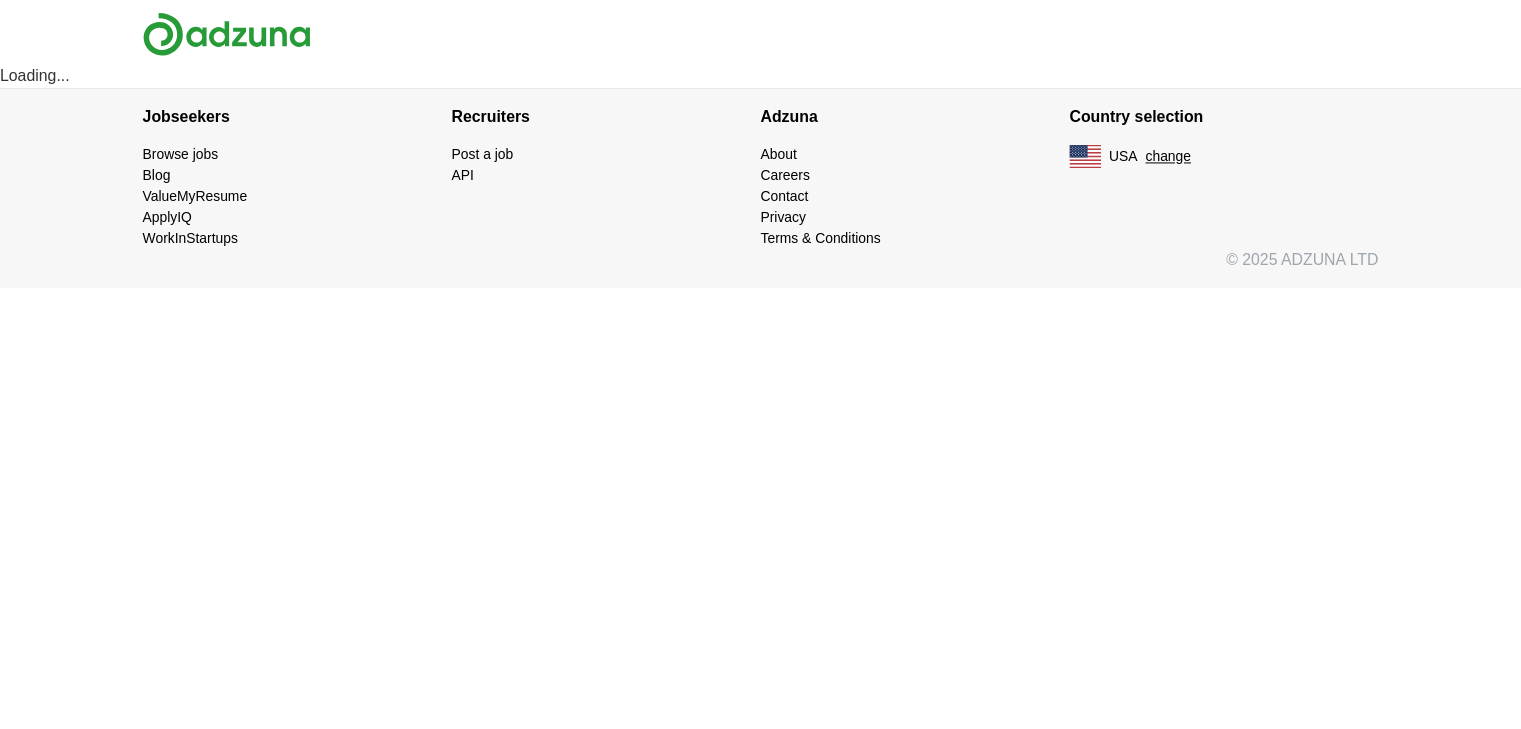 scroll, scrollTop: 0, scrollLeft: 0, axis: both 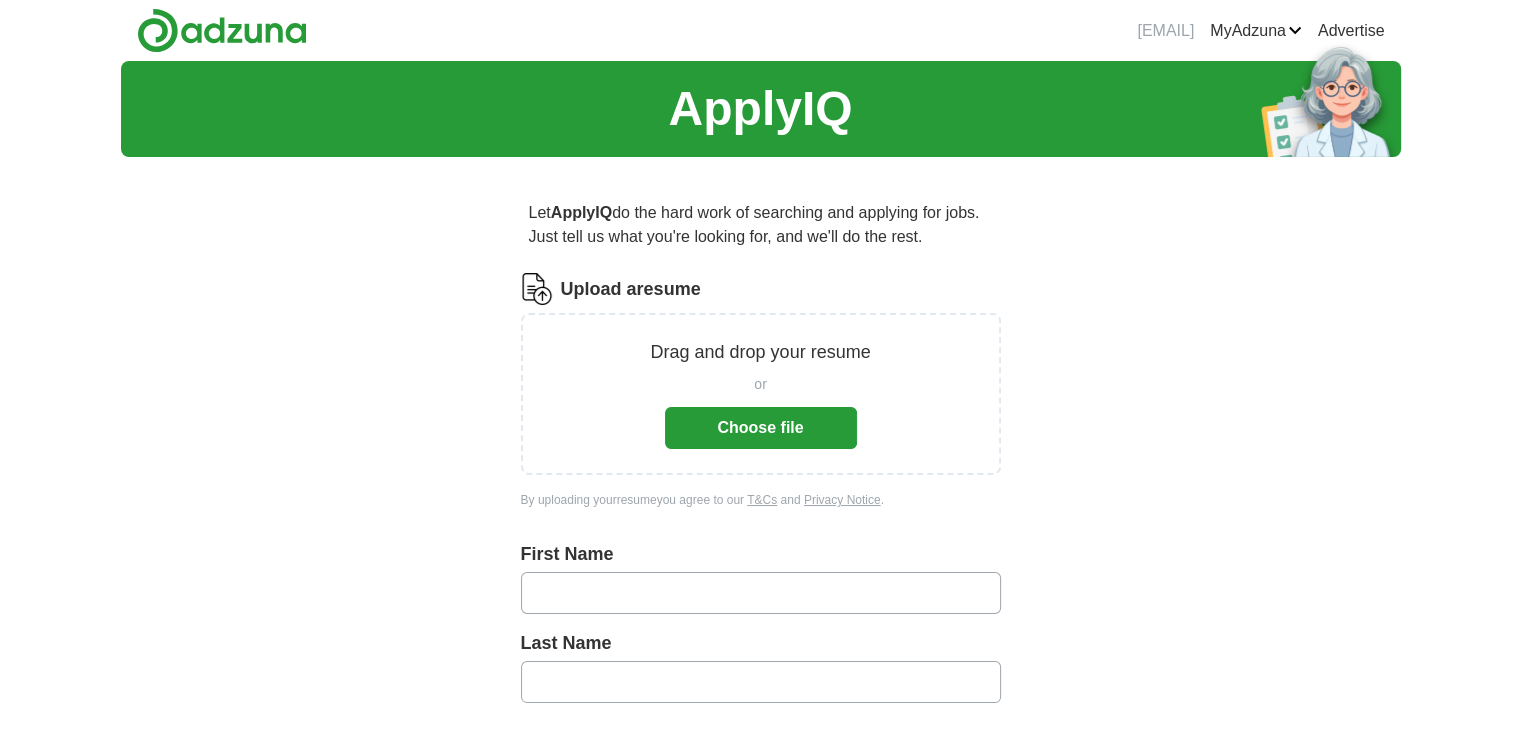click on "Choose file" at bounding box center (761, 428) 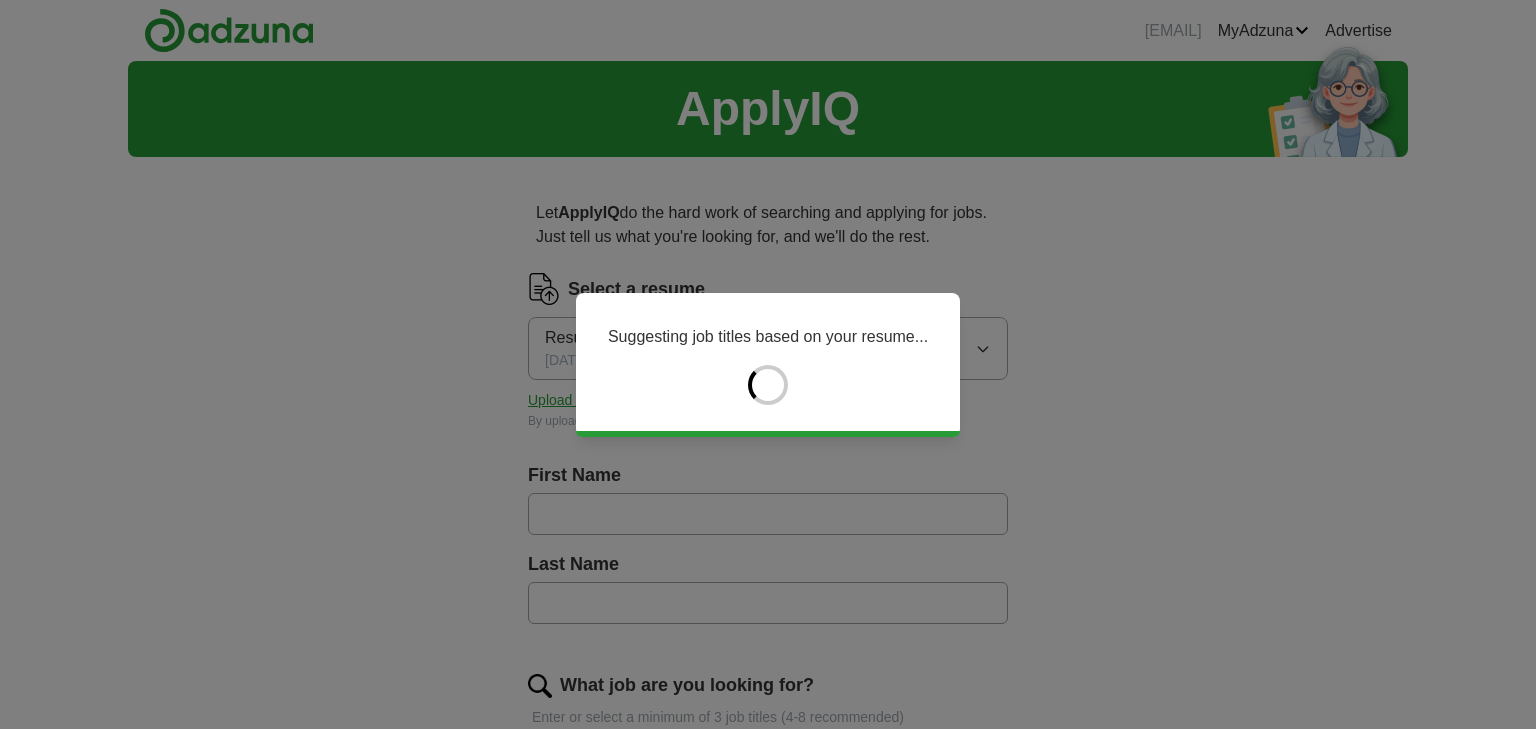 type on "*****" 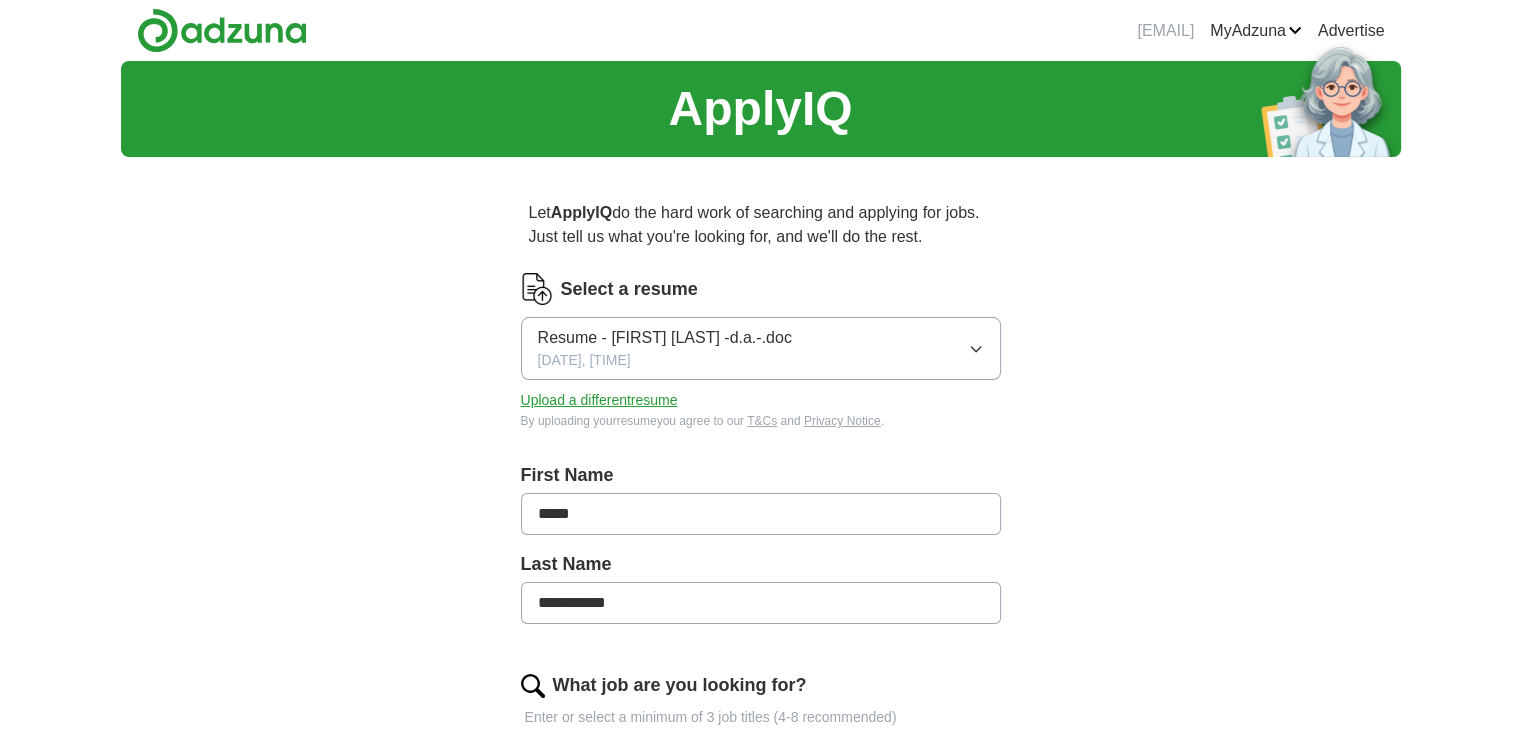 click on "**********" at bounding box center [761, 781] 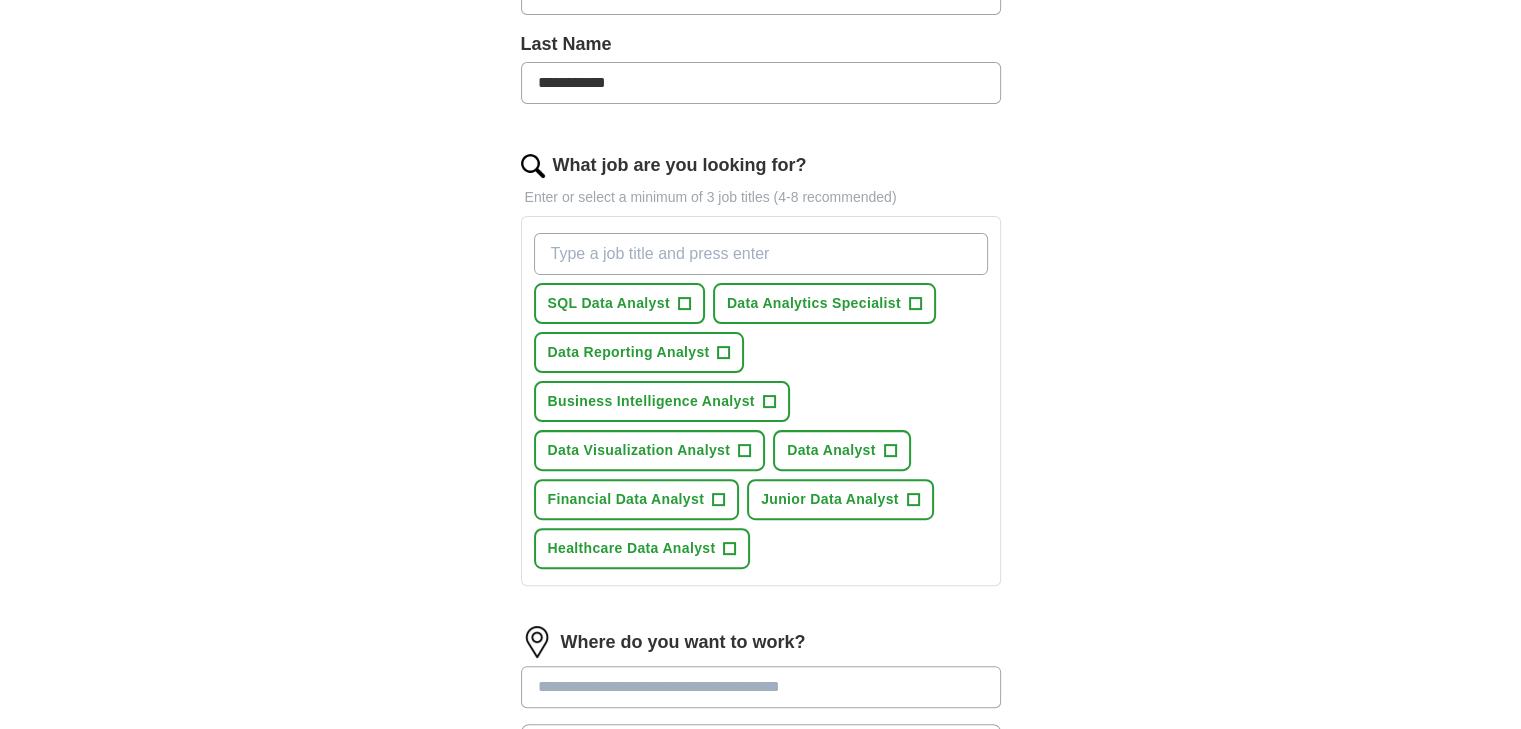 scroll, scrollTop: 560, scrollLeft: 0, axis: vertical 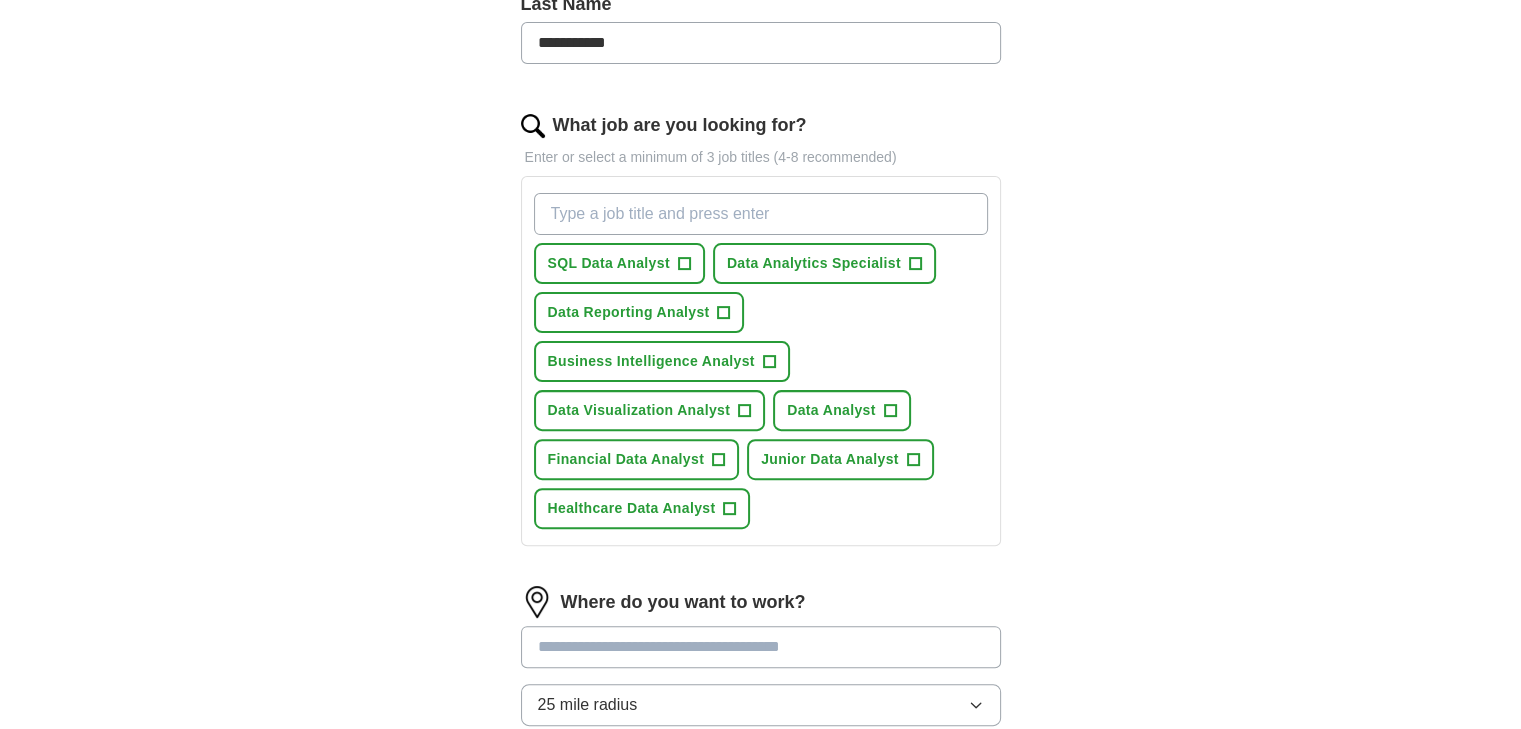 click on "What job are you looking for?" at bounding box center (761, 214) 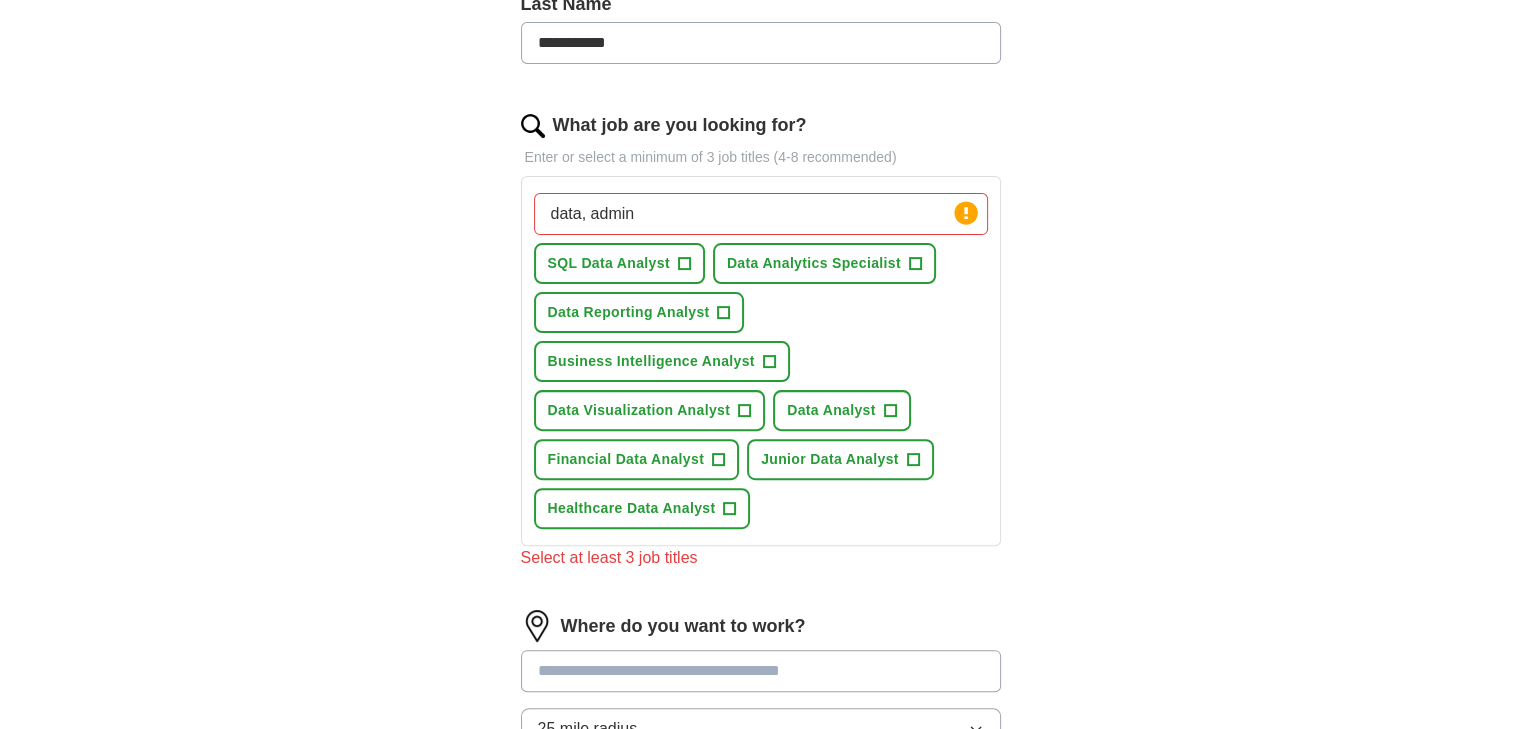 click on "**********" at bounding box center (760, 233) 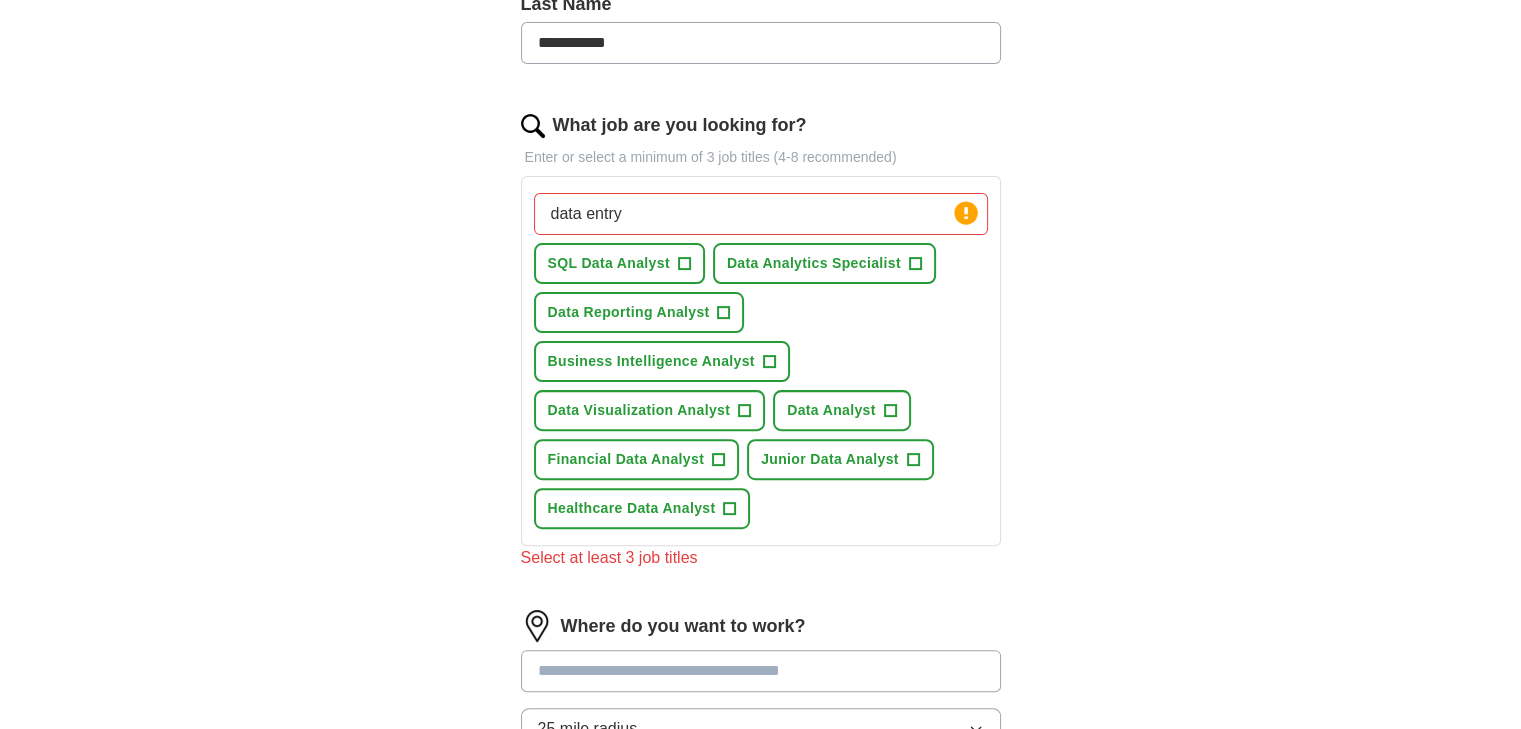type on "data entry" 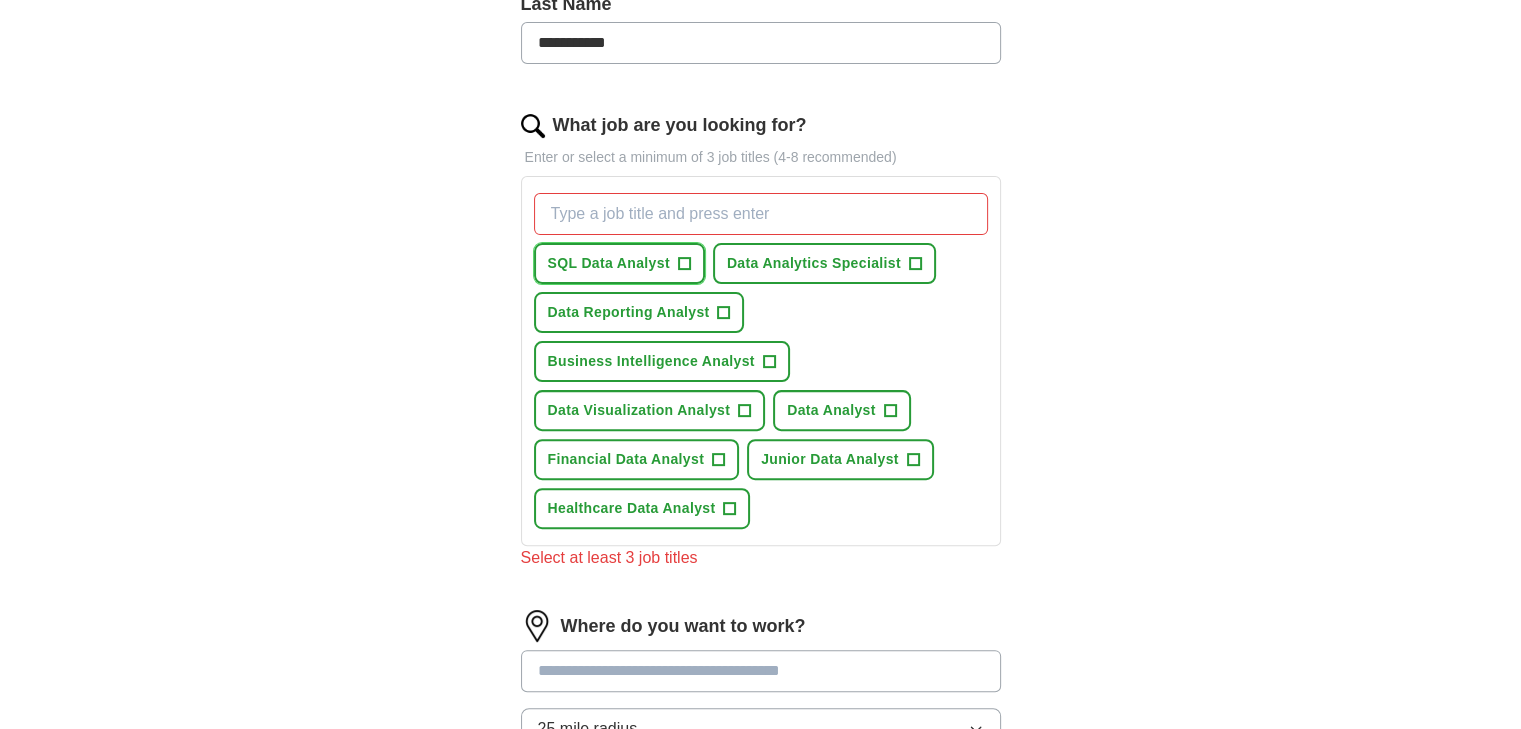 click on "+" at bounding box center (684, 264) 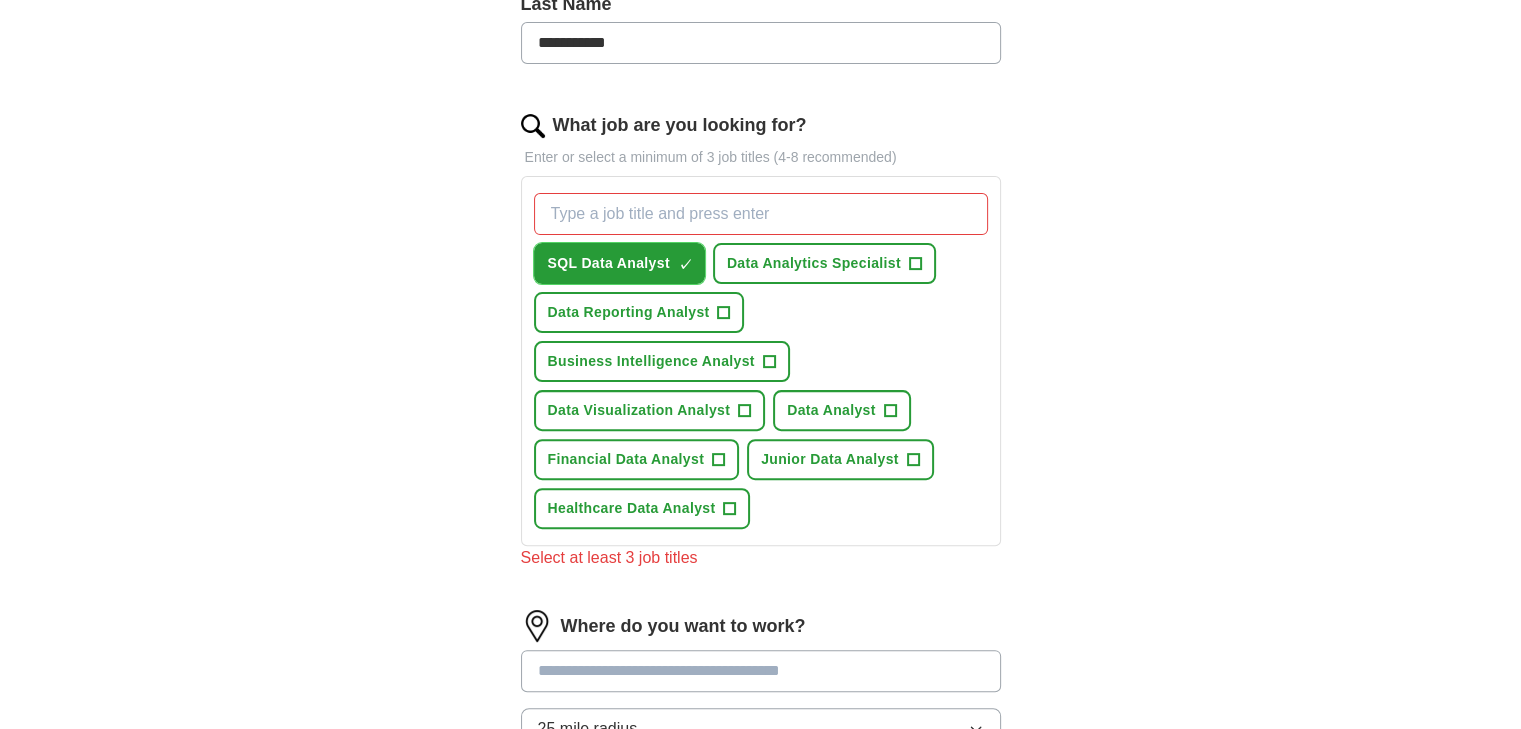 click on "×" at bounding box center [0, 0] 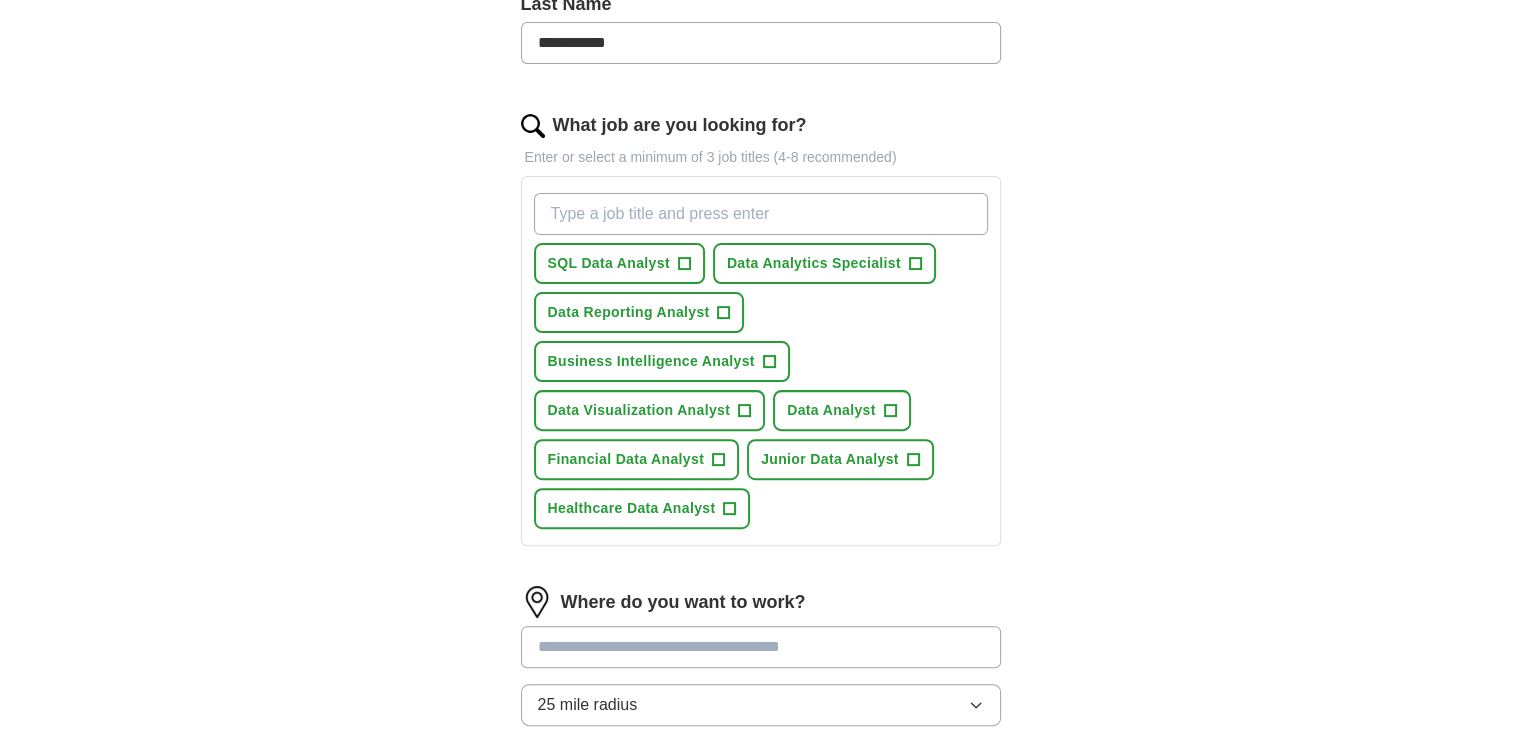 click on "What job are you looking for?" at bounding box center [761, 214] 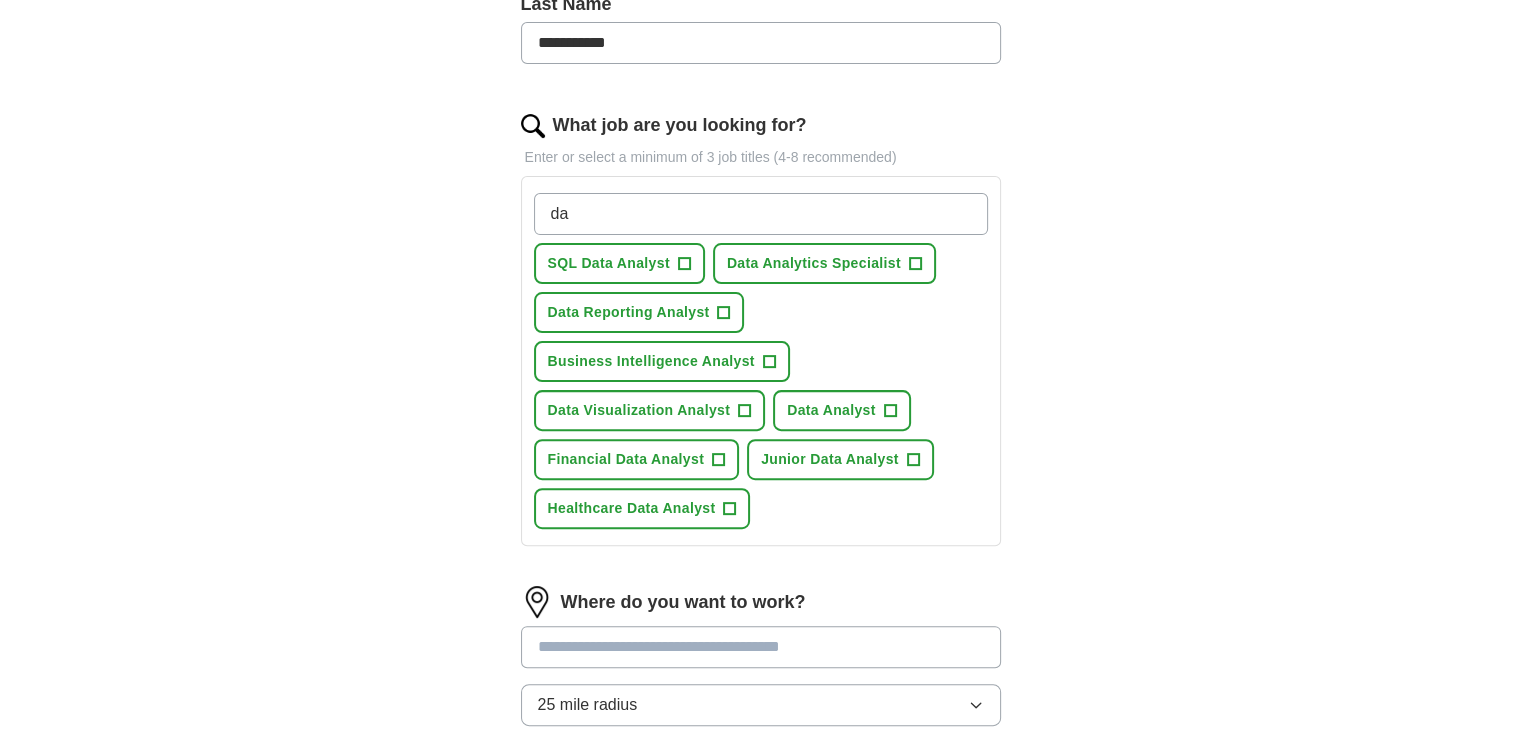 type on "d" 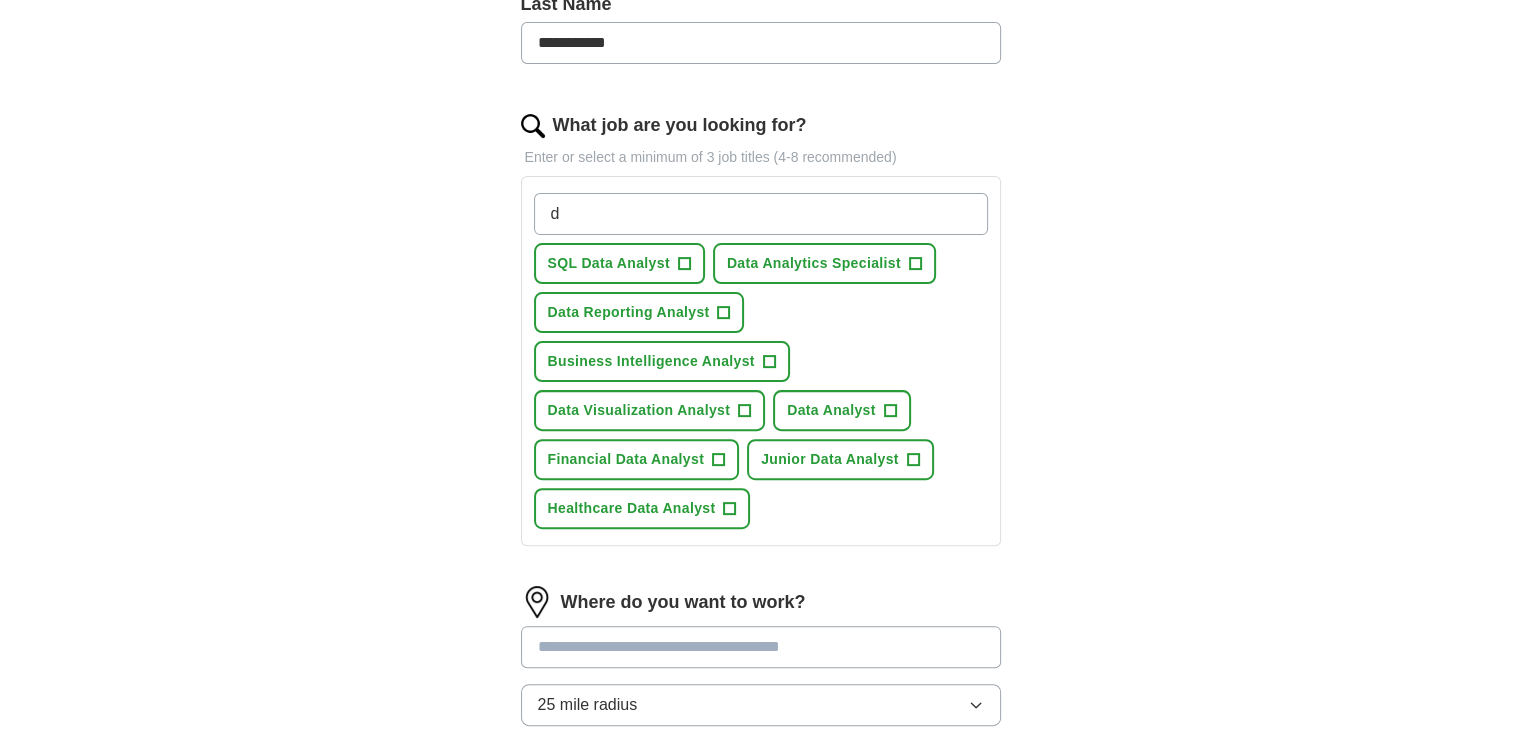 type 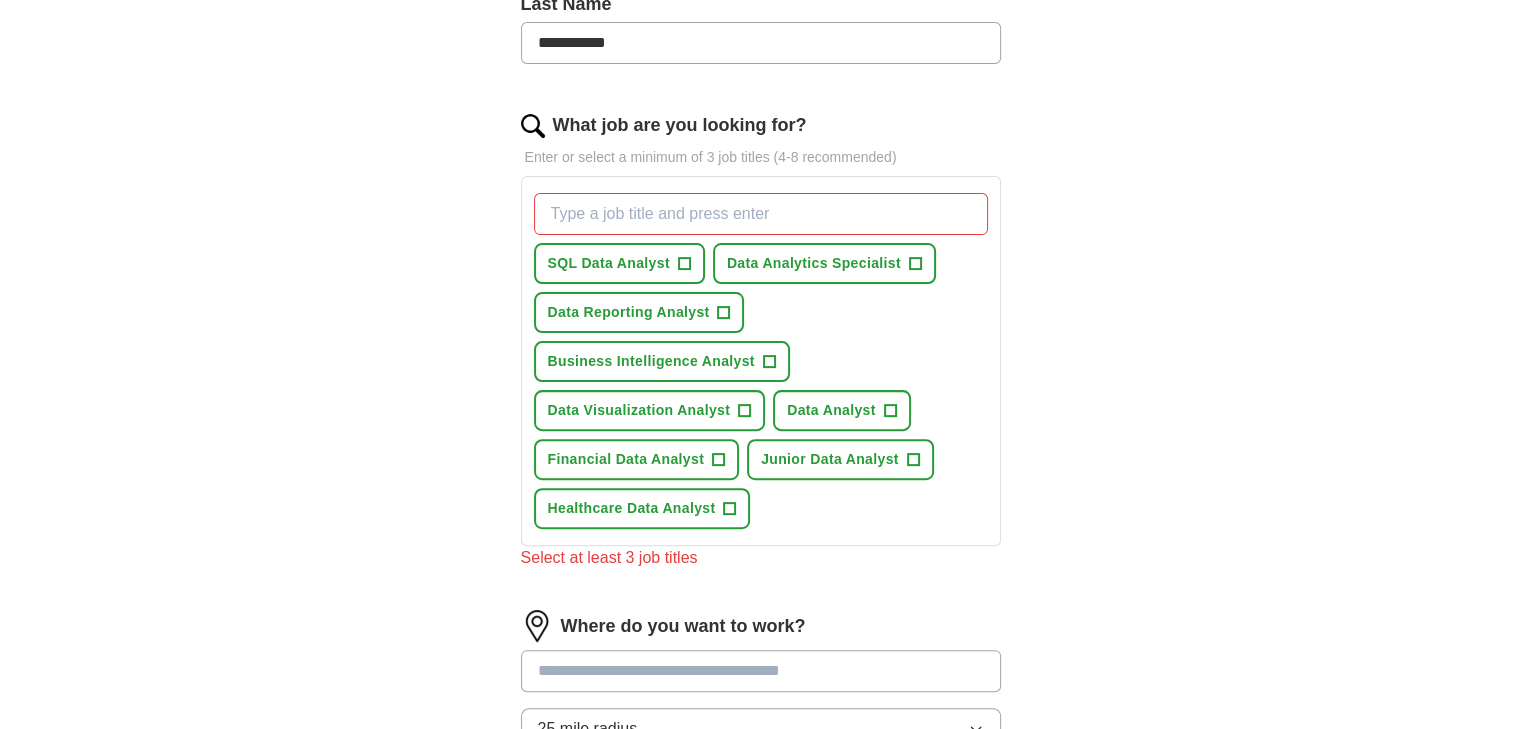 click on "**********" at bounding box center (761, 233) 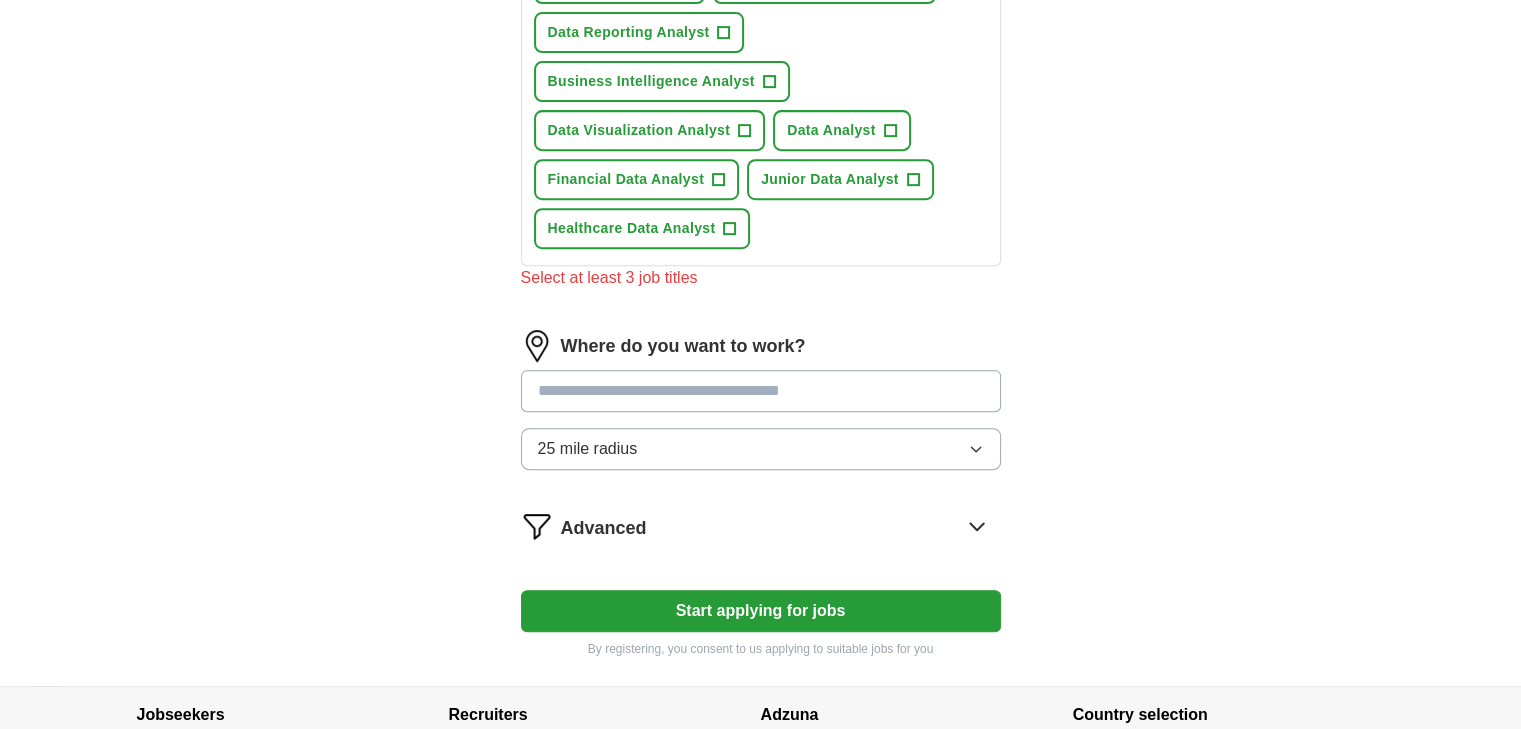 scroll, scrollTop: 880, scrollLeft: 0, axis: vertical 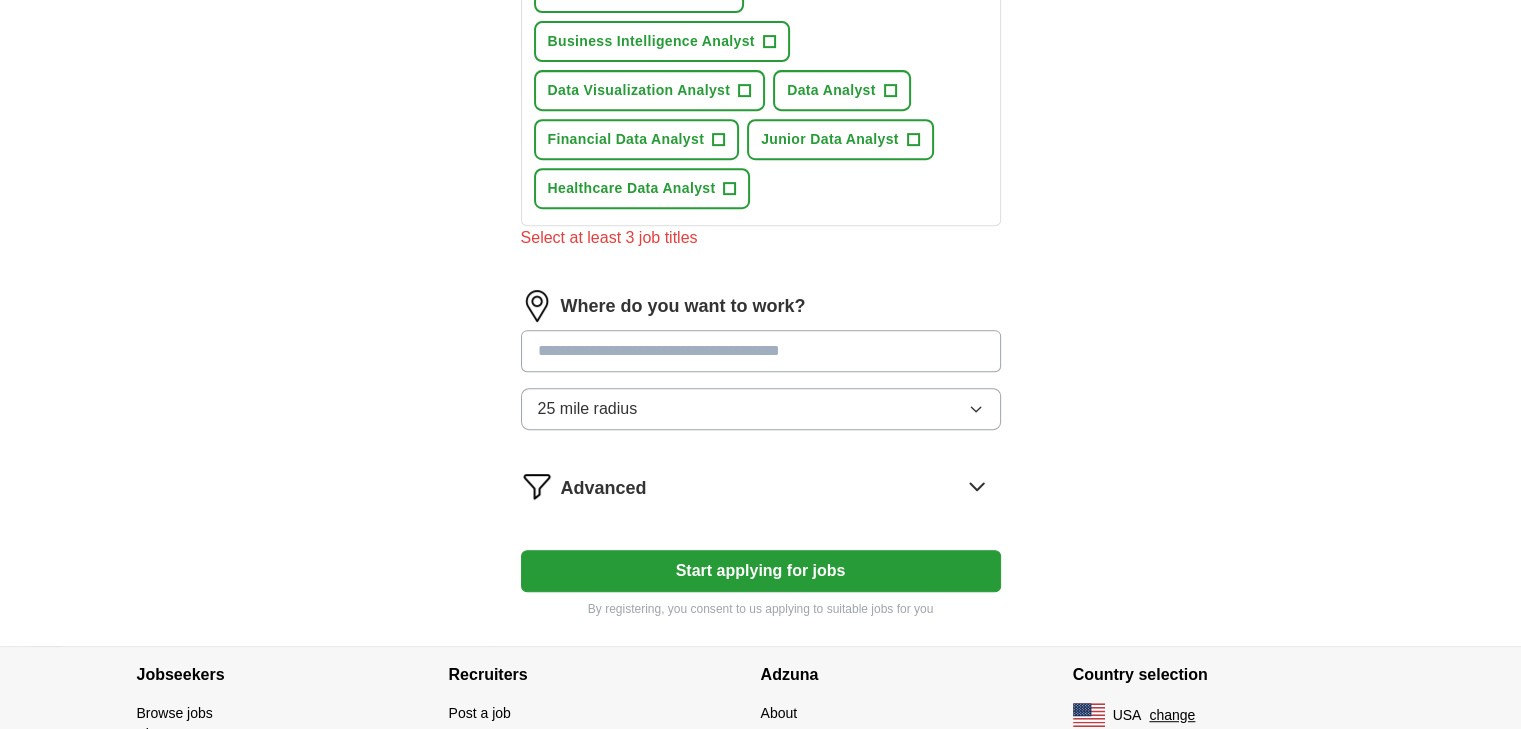 click at bounding box center [761, 351] 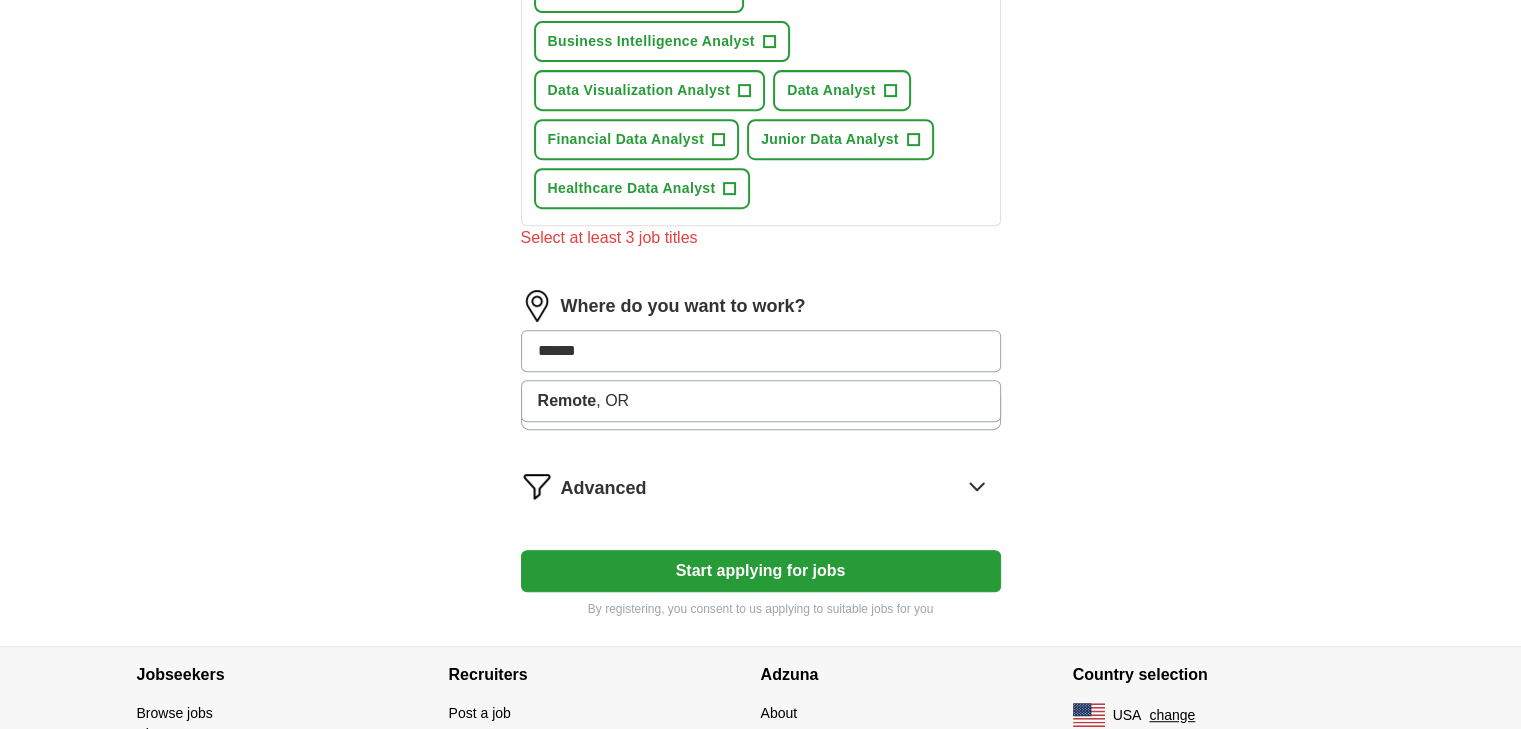type on "******" 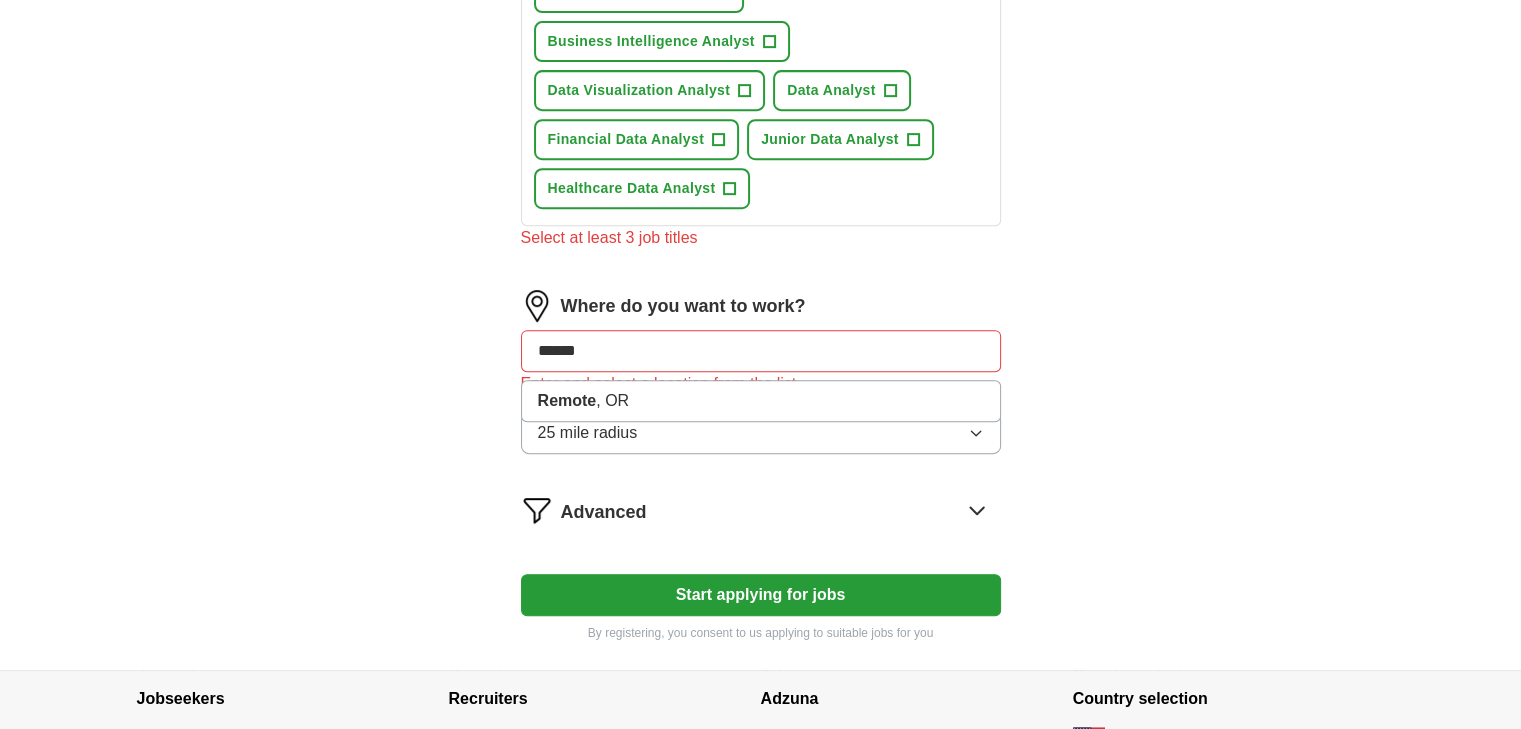 click on "**********" at bounding box center [761, 17] 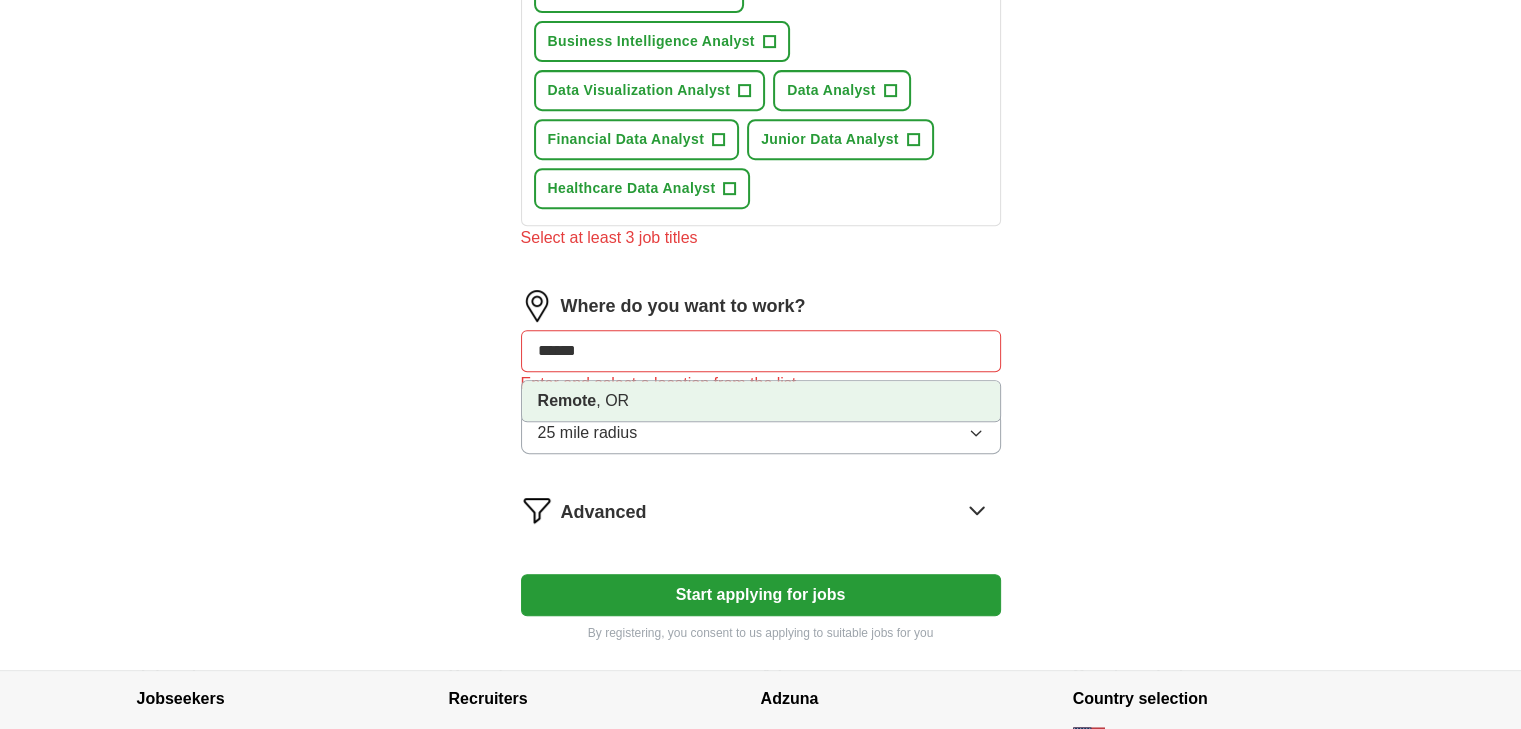 drag, startPoint x: 694, startPoint y: 347, endPoint x: 654, endPoint y: 390, distance: 58.728188 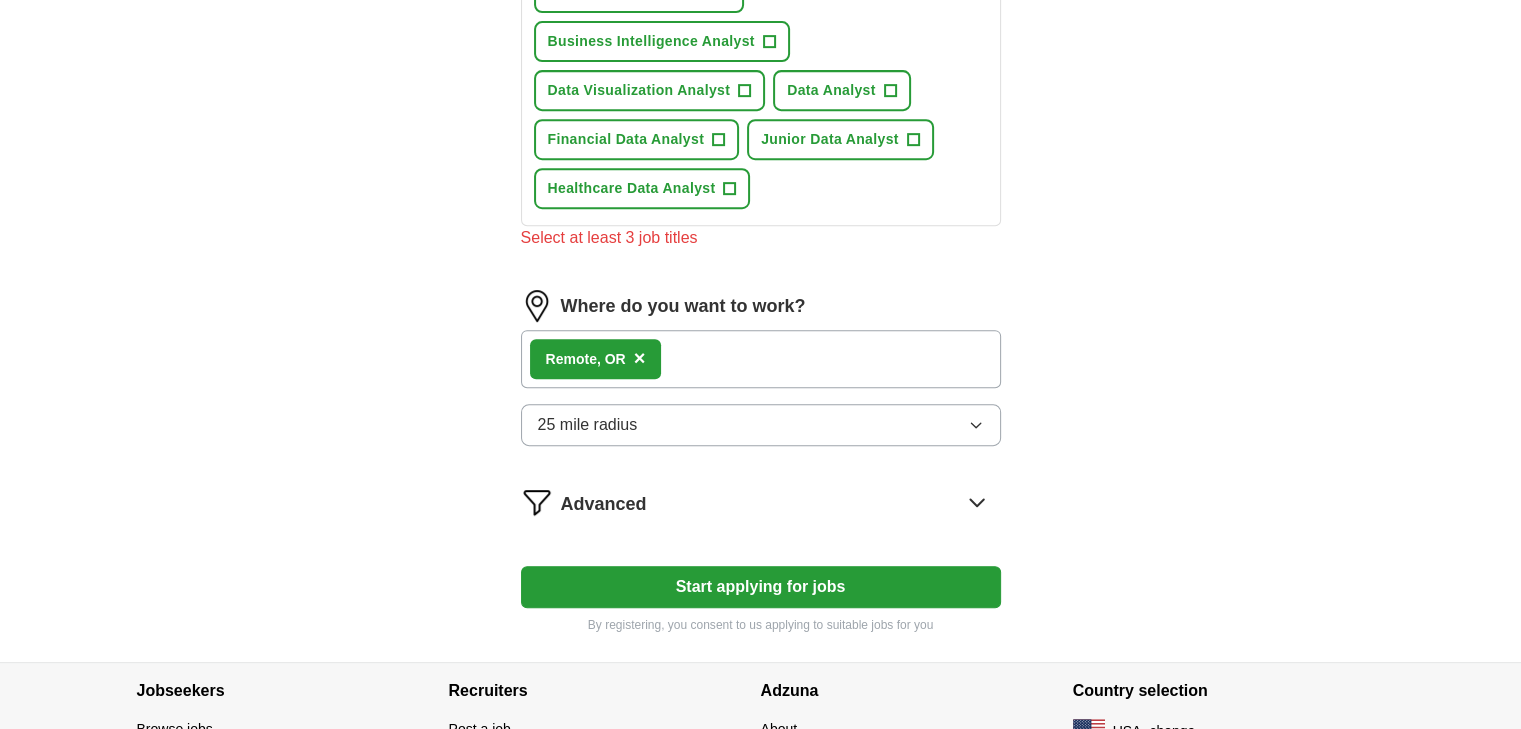 click 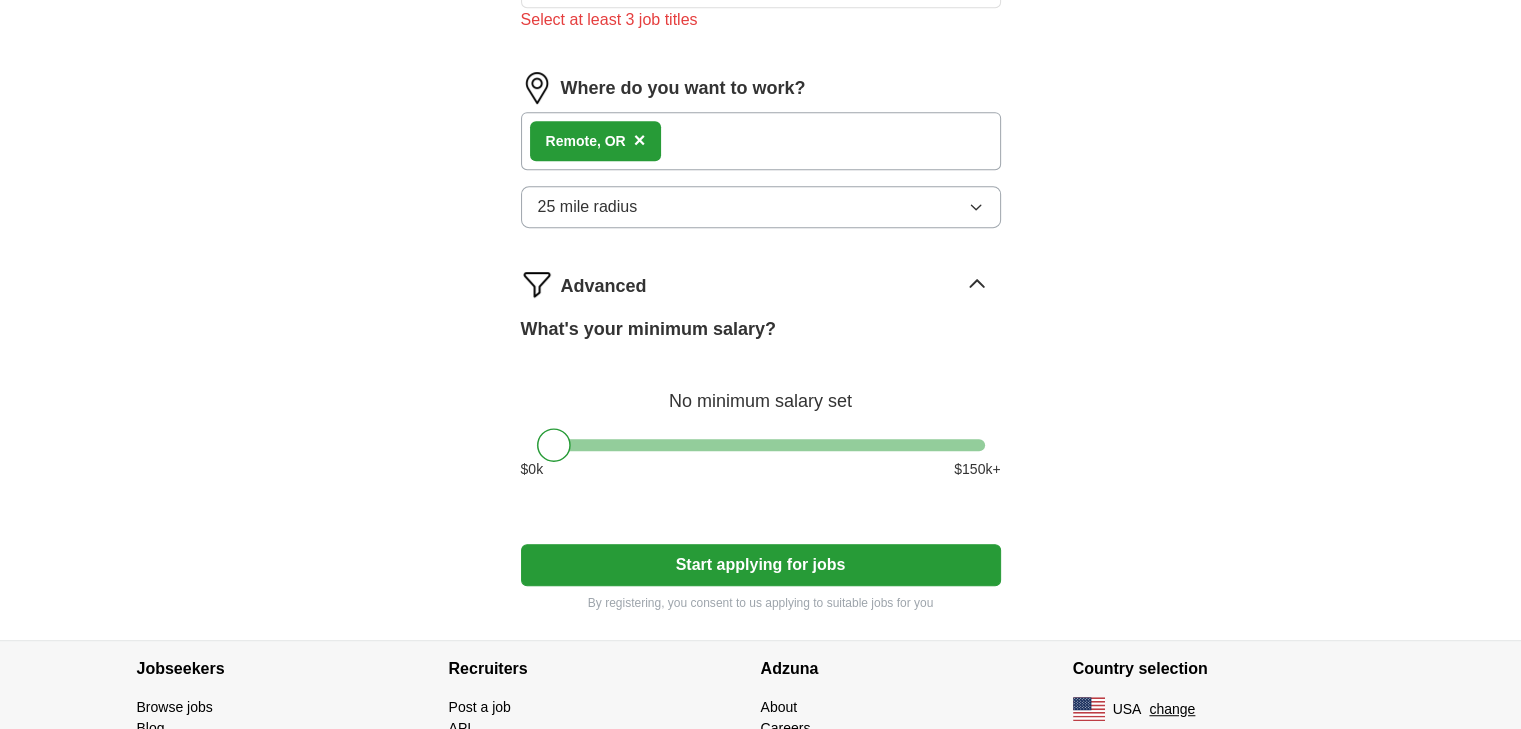 scroll, scrollTop: 1112, scrollLeft: 0, axis: vertical 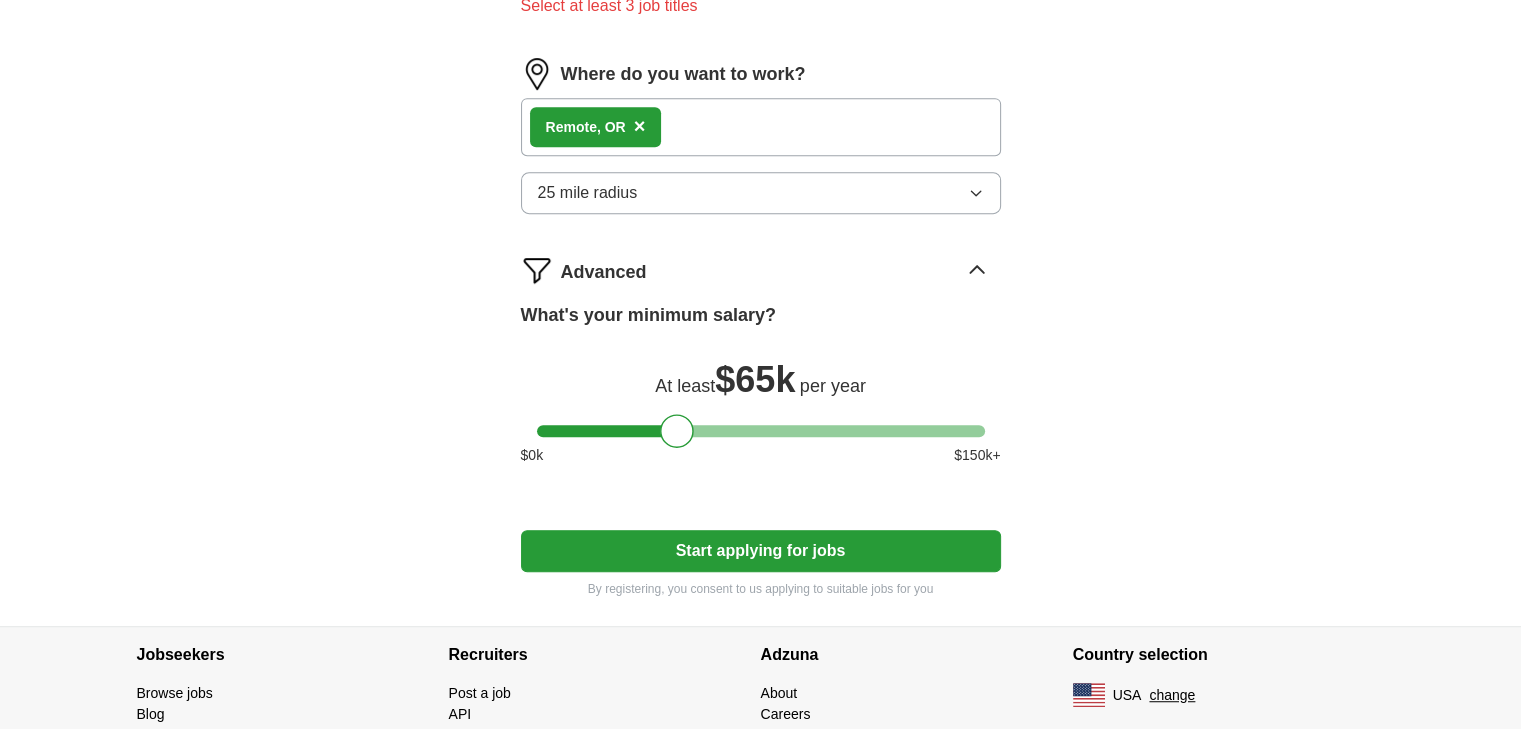 drag, startPoint x: 549, startPoint y: 432, endPoint x: 690, endPoint y: 457, distance: 143.19916 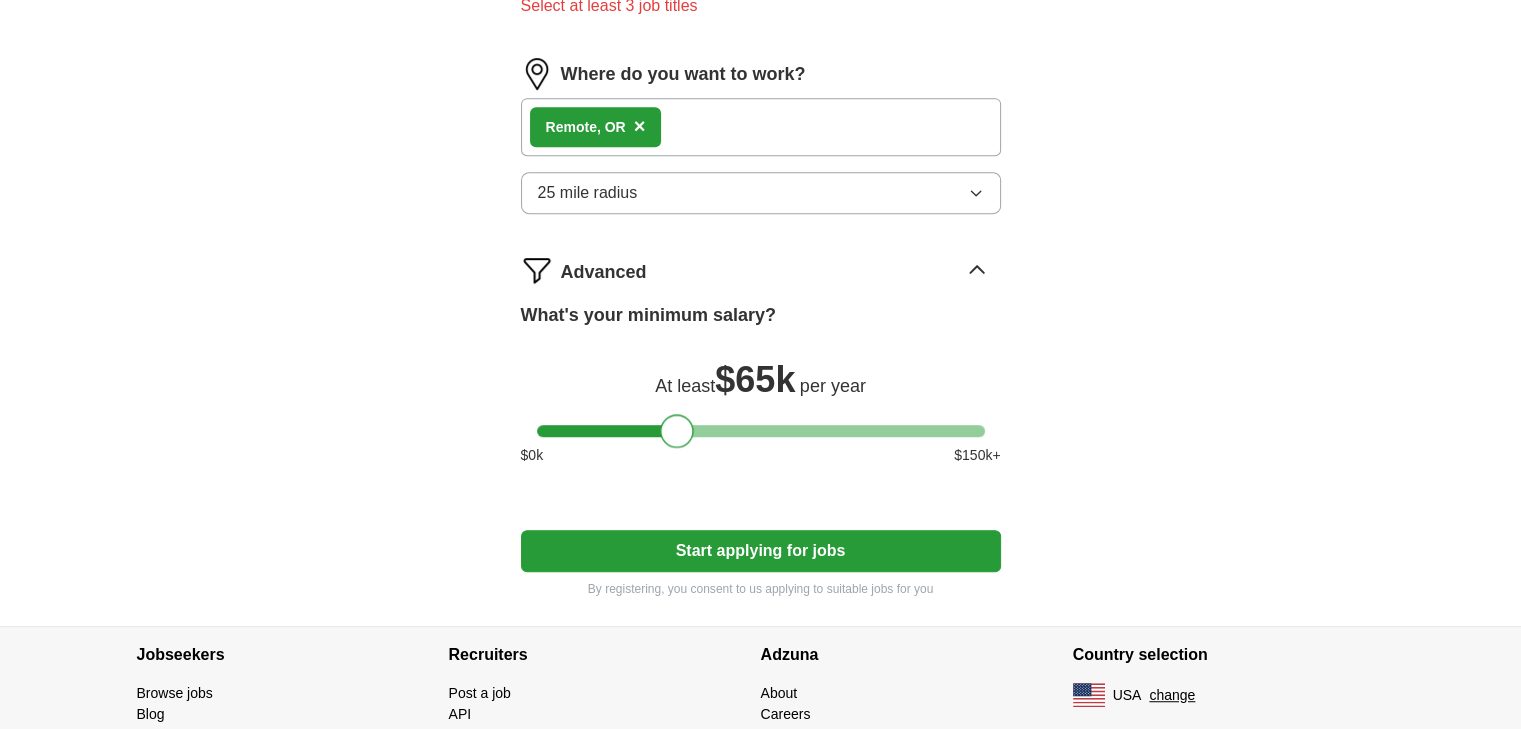 click at bounding box center [677, 431] 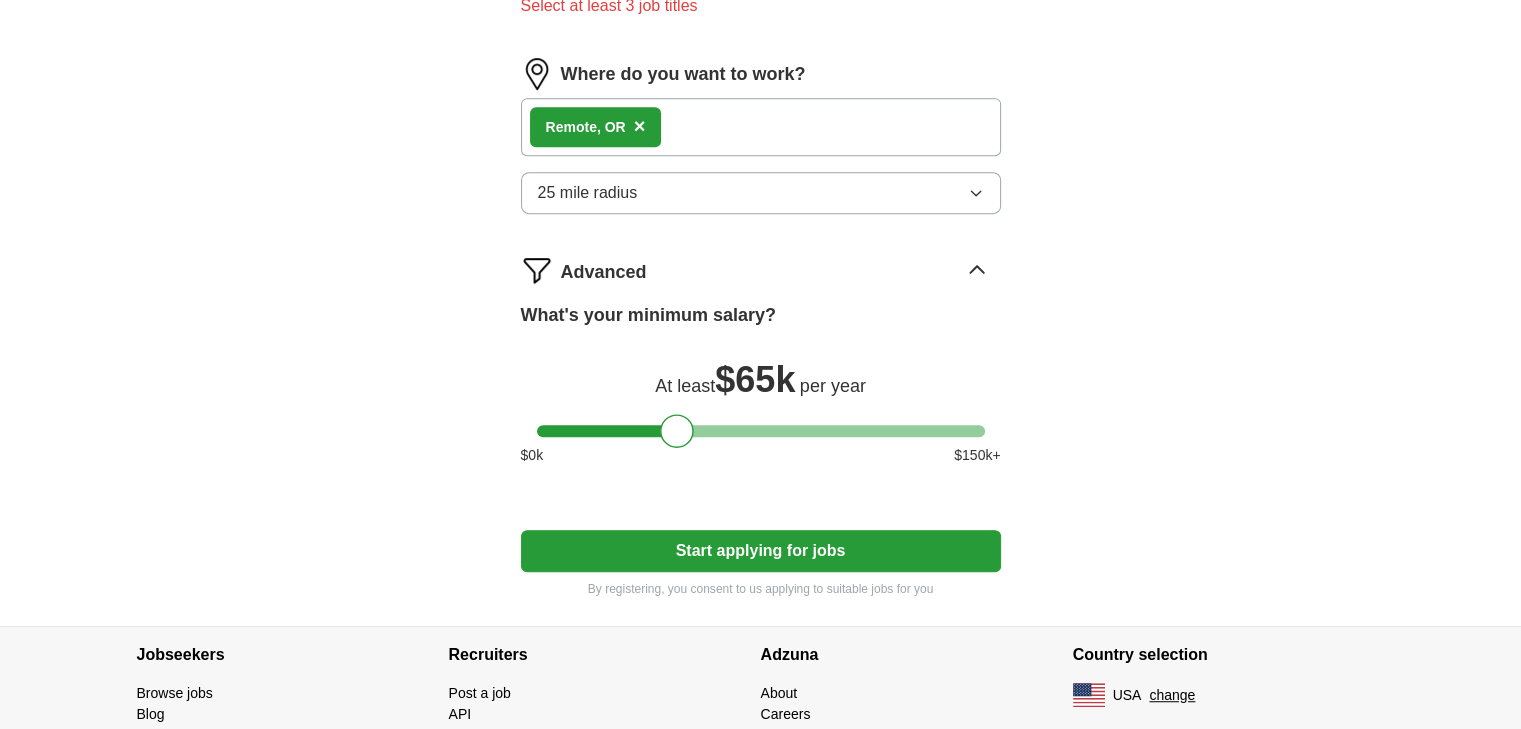 click on "Start applying for jobs" at bounding box center (761, 551) 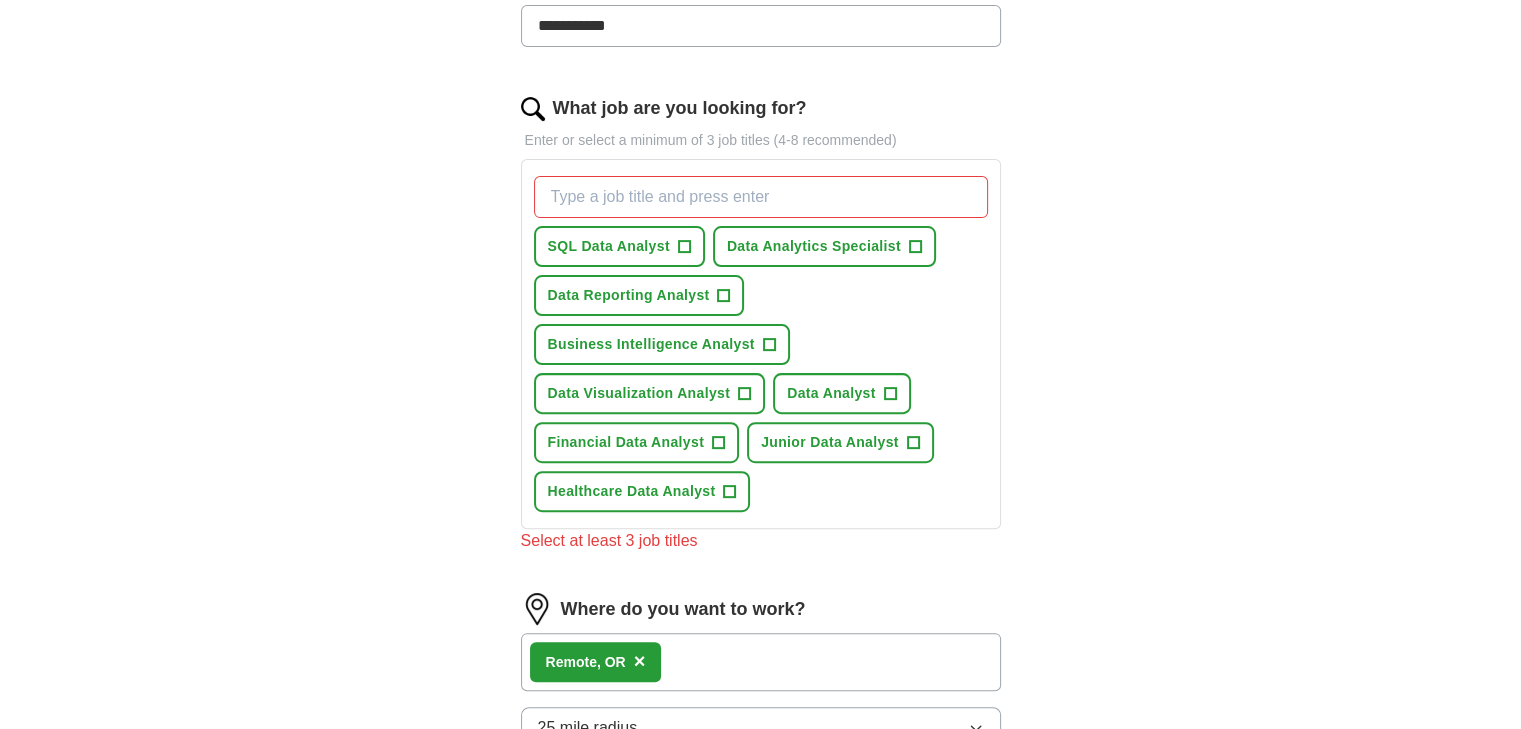 scroll, scrollTop: 567, scrollLeft: 0, axis: vertical 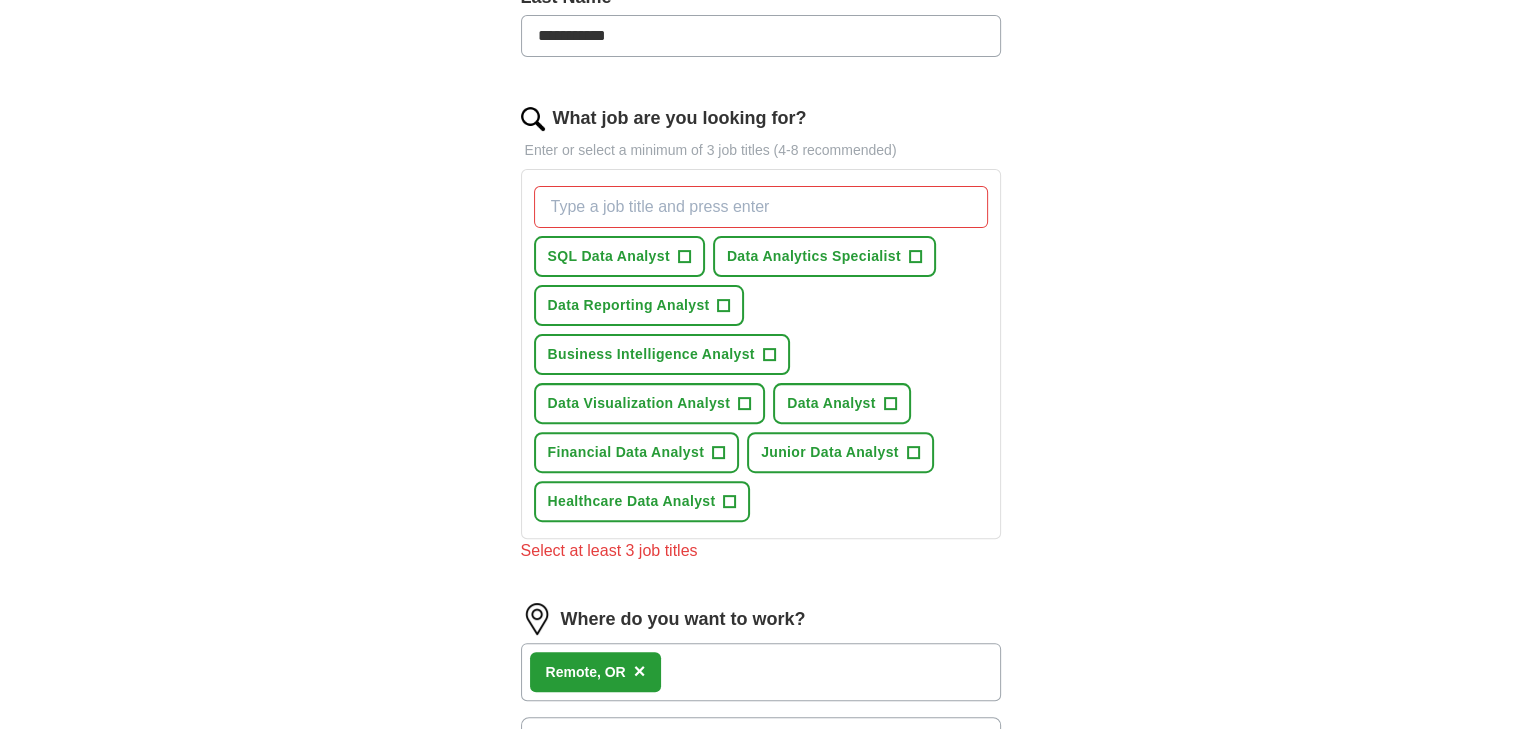 drag, startPoint x: 551, startPoint y: 500, endPoint x: 350, endPoint y: 357, distance: 246.67793 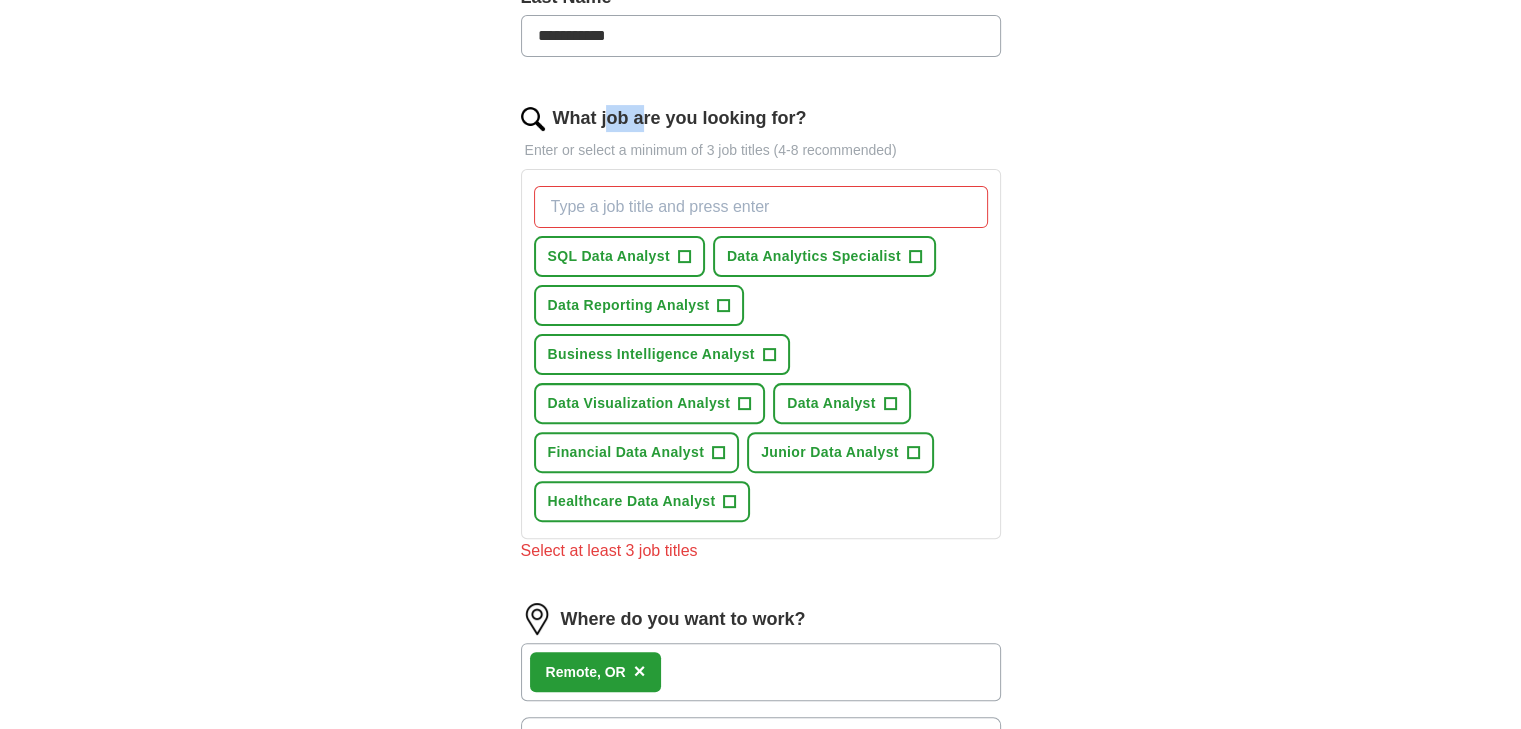 drag, startPoint x: 646, startPoint y: 124, endPoint x: 607, endPoint y: 131, distance: 39.623226 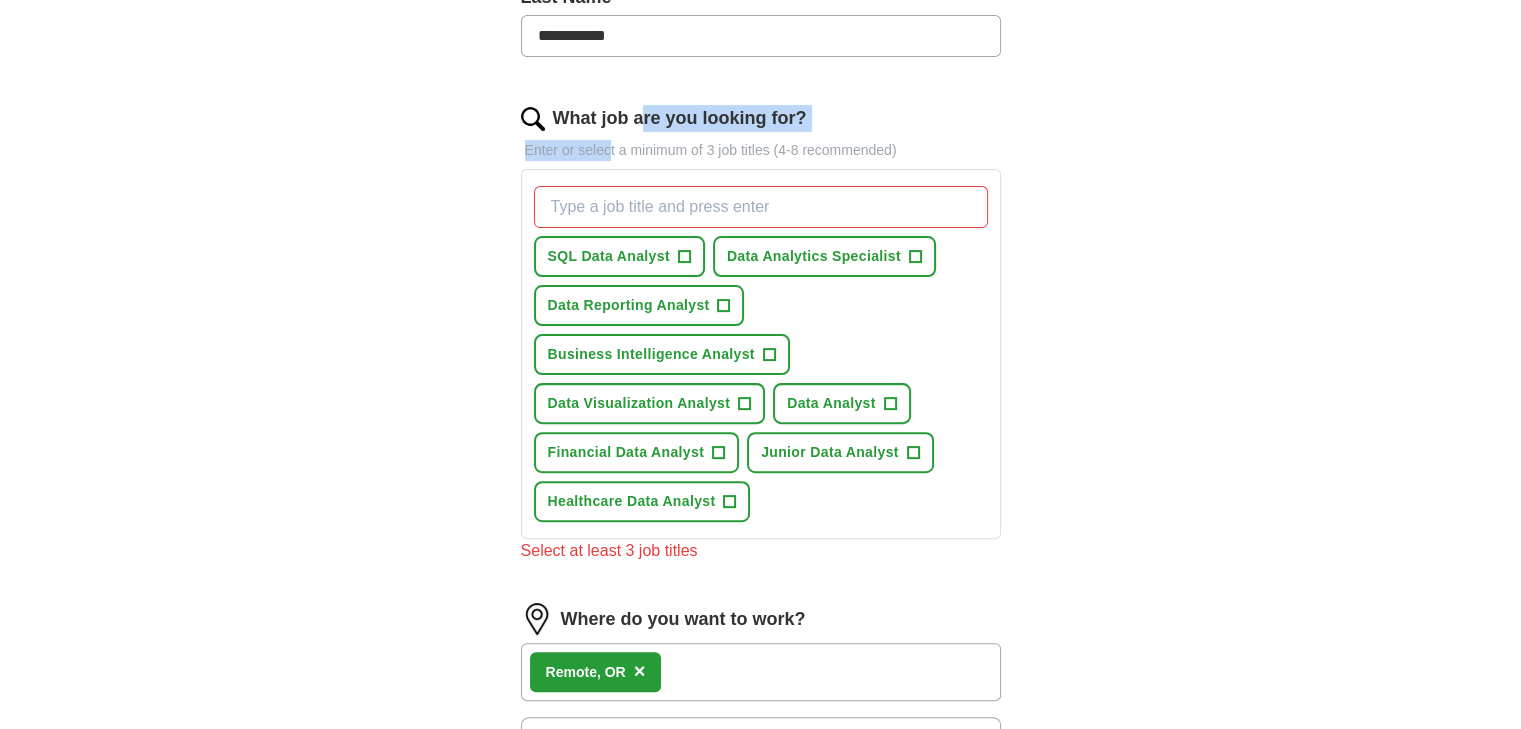 click on "What job are you looking for? Enter or select a minimum of 3 job titles (4-8 recommended) SQL Data Analyst + Data Analytics Specialist + Data Reporting Analyst + Business Intelligence Analyst + Data Visualization Analyst + Data Analyst + Financial Data Analyst + Junior Data Analyst + Healthcare Data Analyst + Select at least 3 job titles" at bounding box center (761, 342) 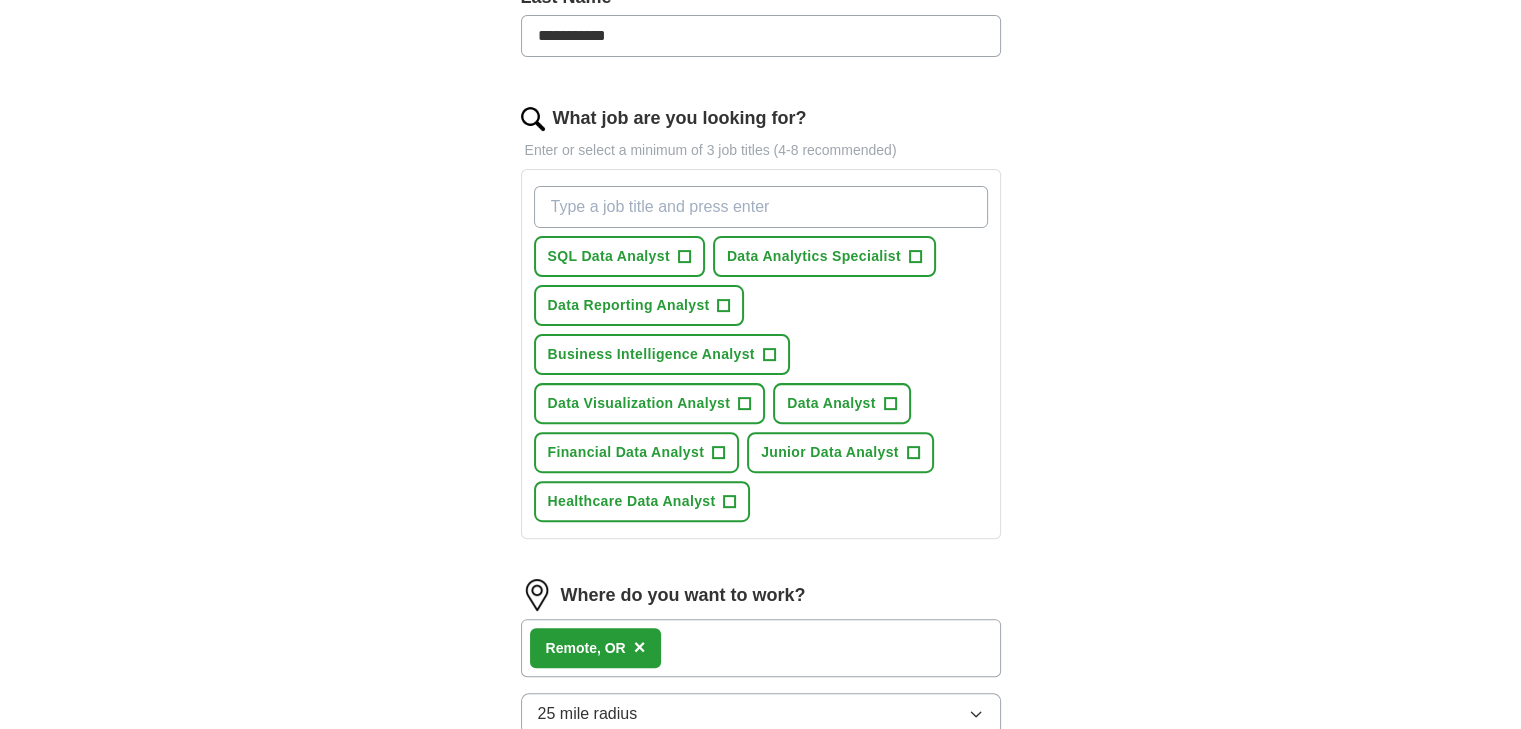 click on "What job are you looking for?" at bounding box center (761, 207) 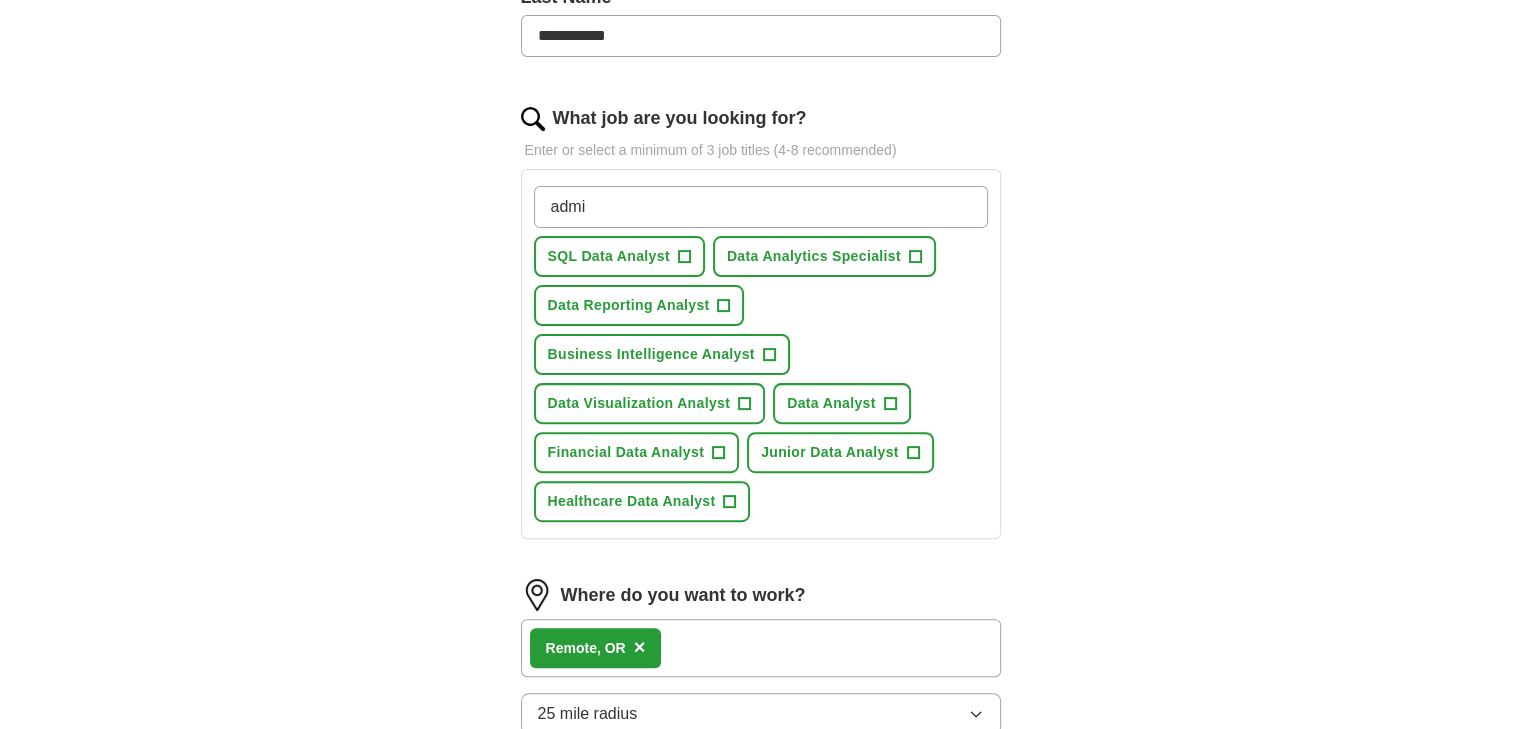 type on "admin" 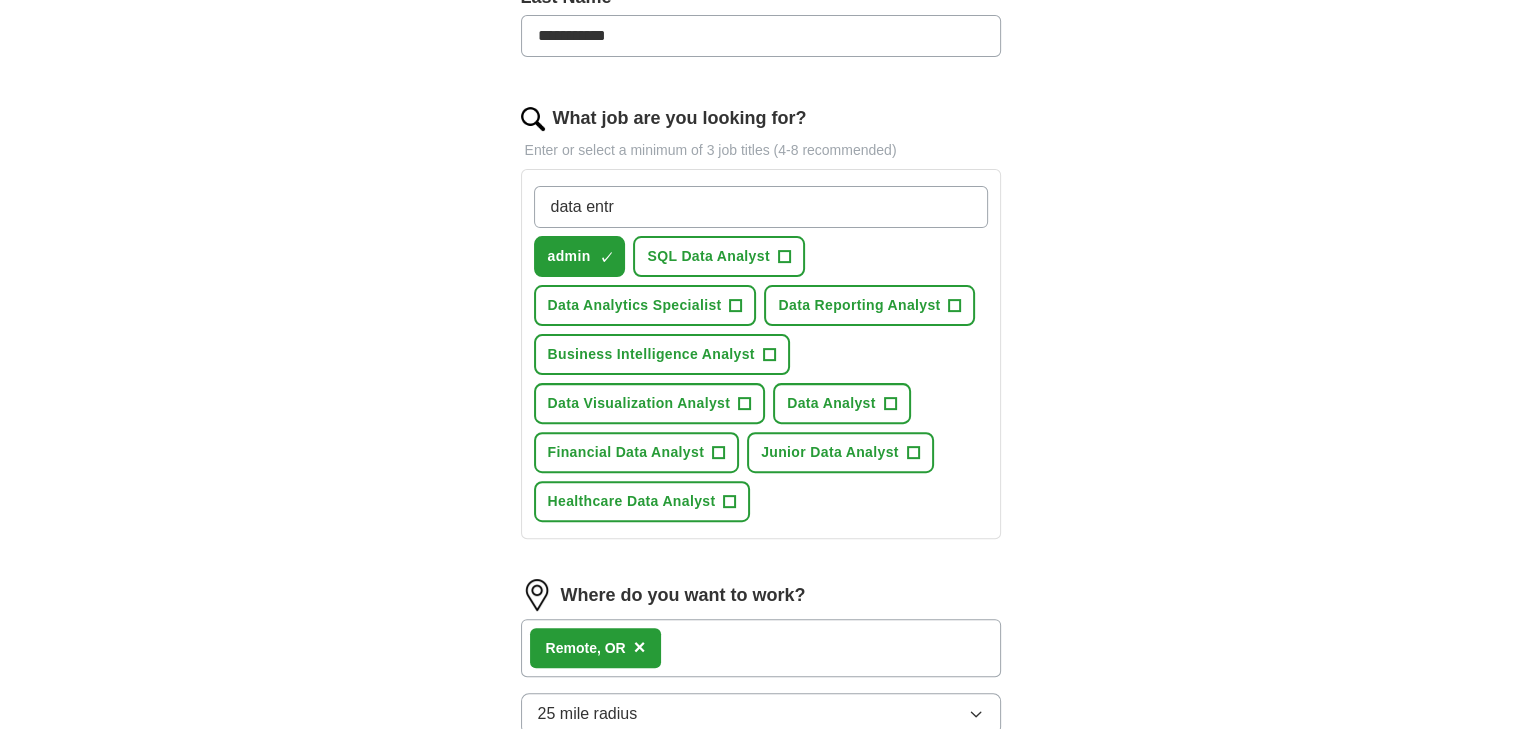 type on "data entry" 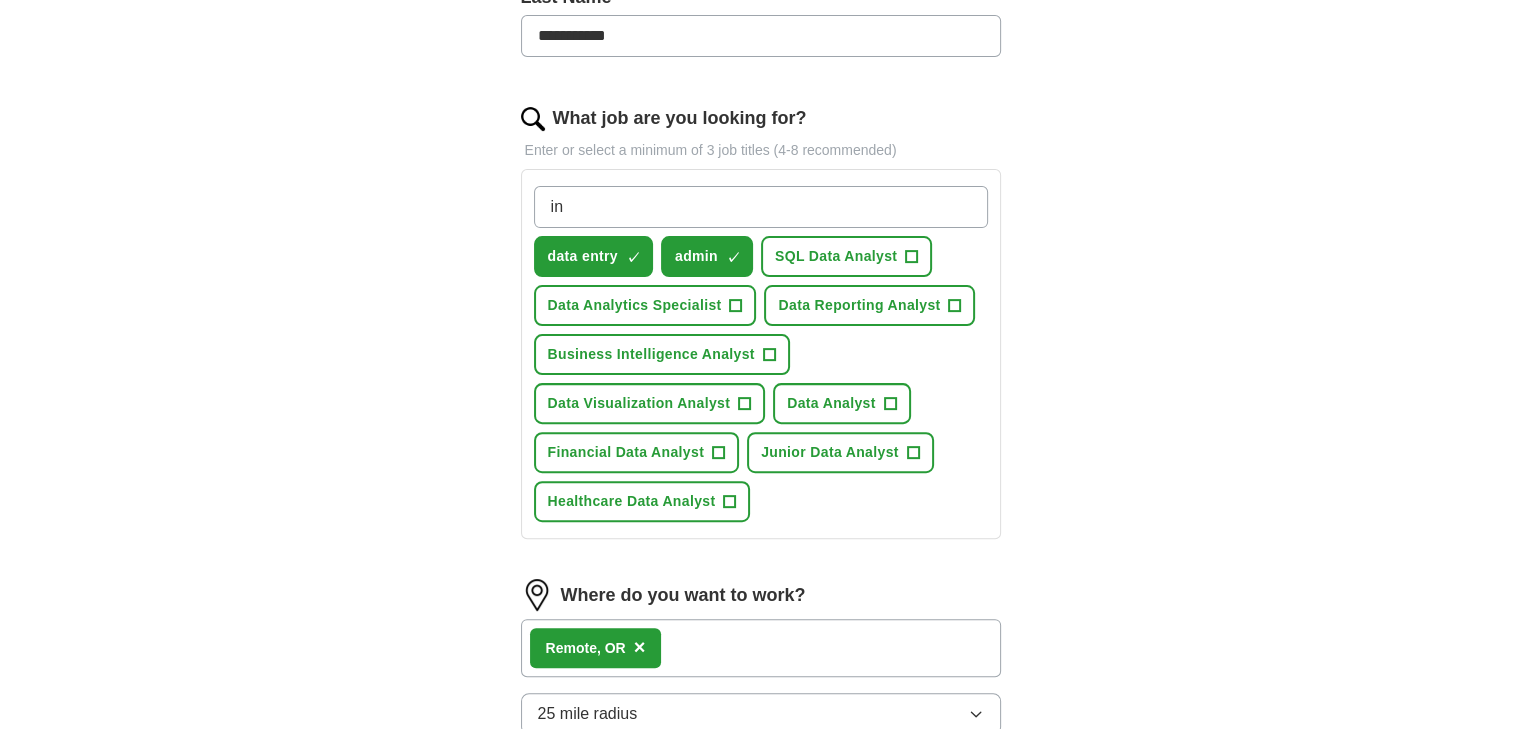 type on "i" 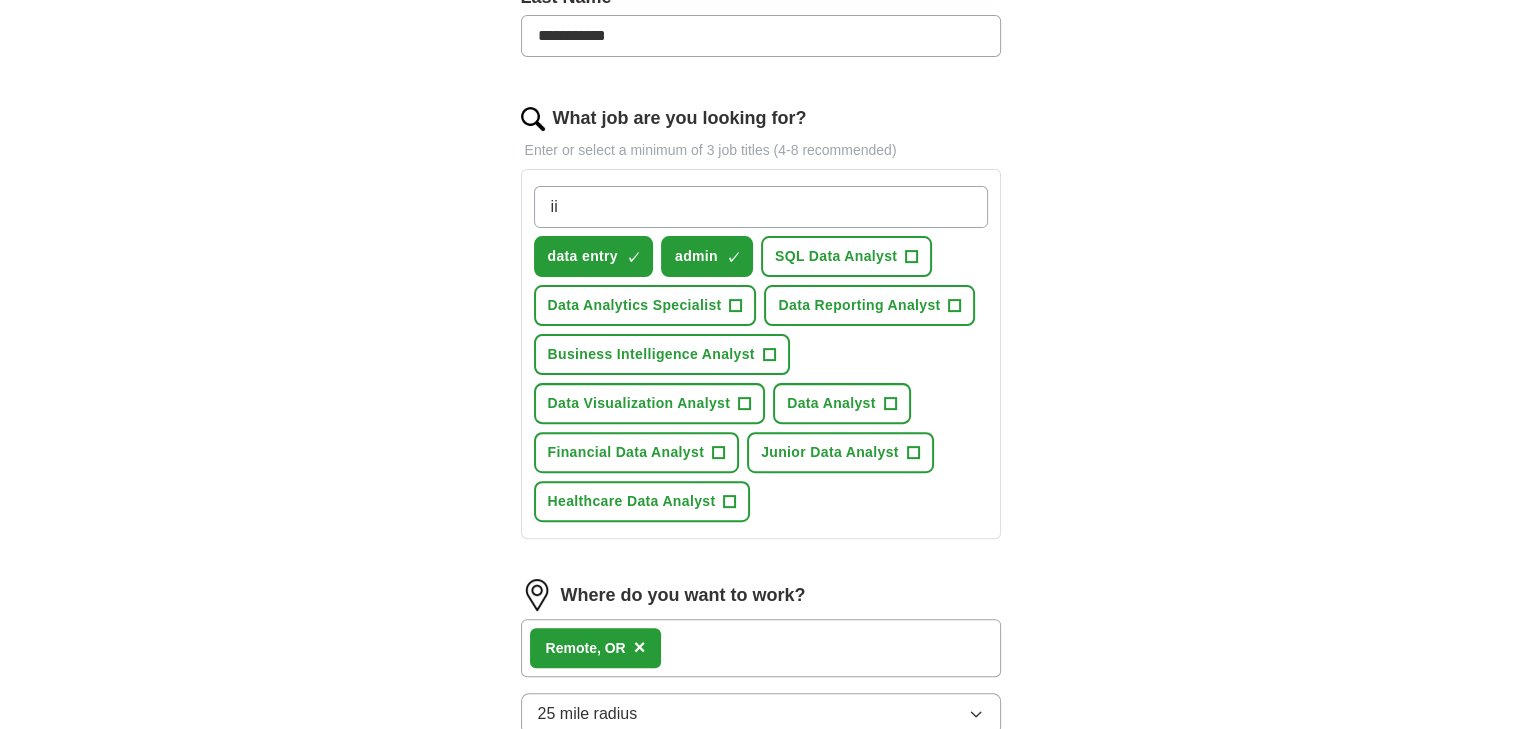 type on "i" 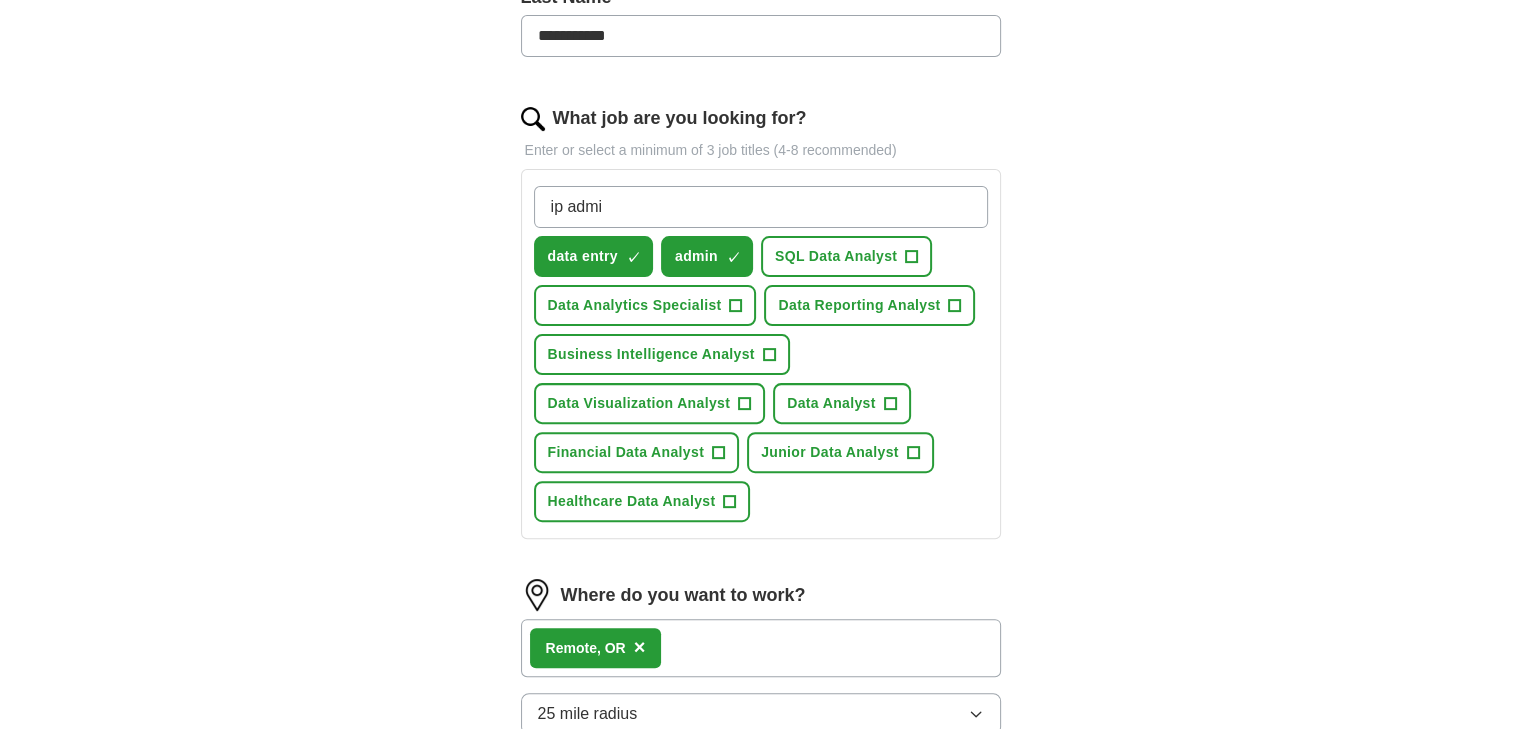 type on "ip admin" 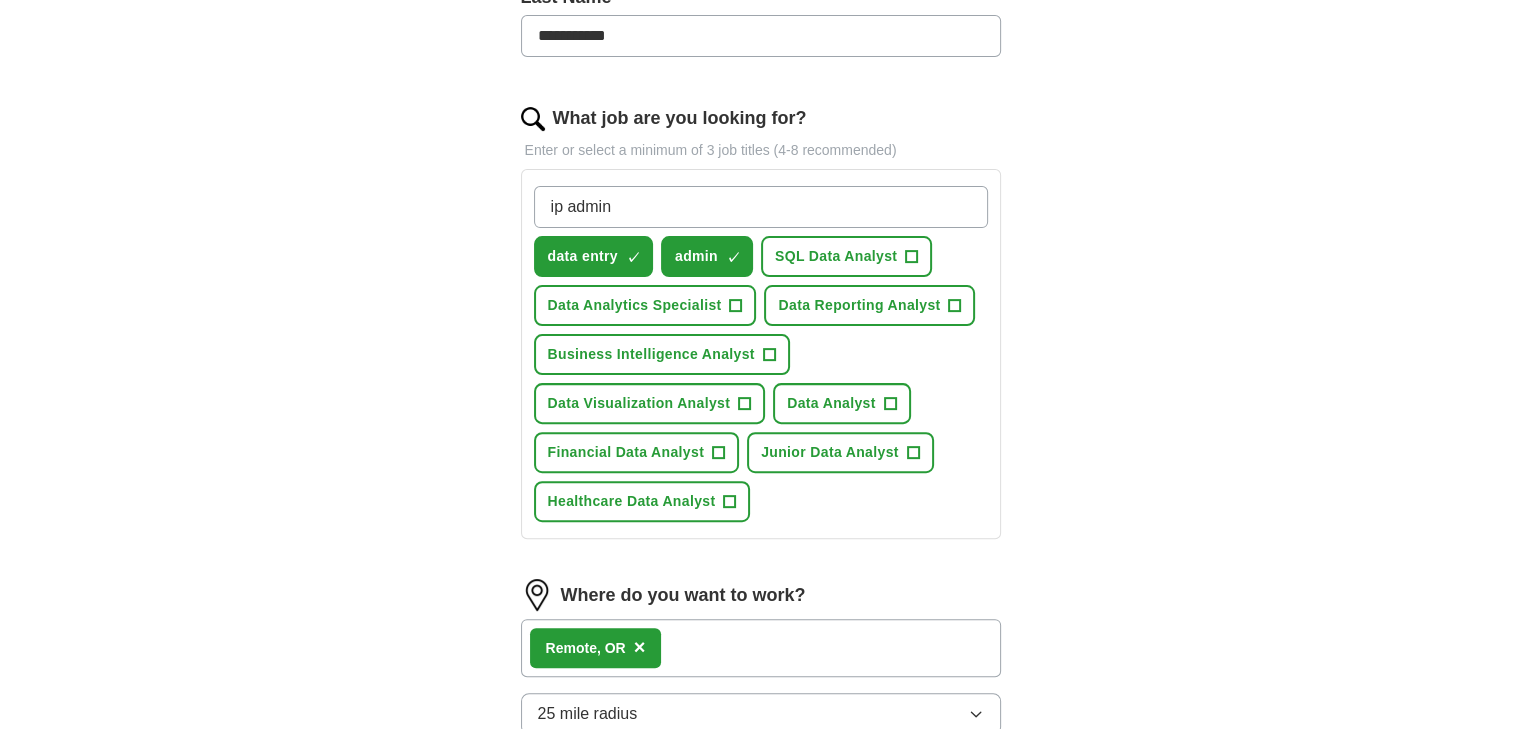 type 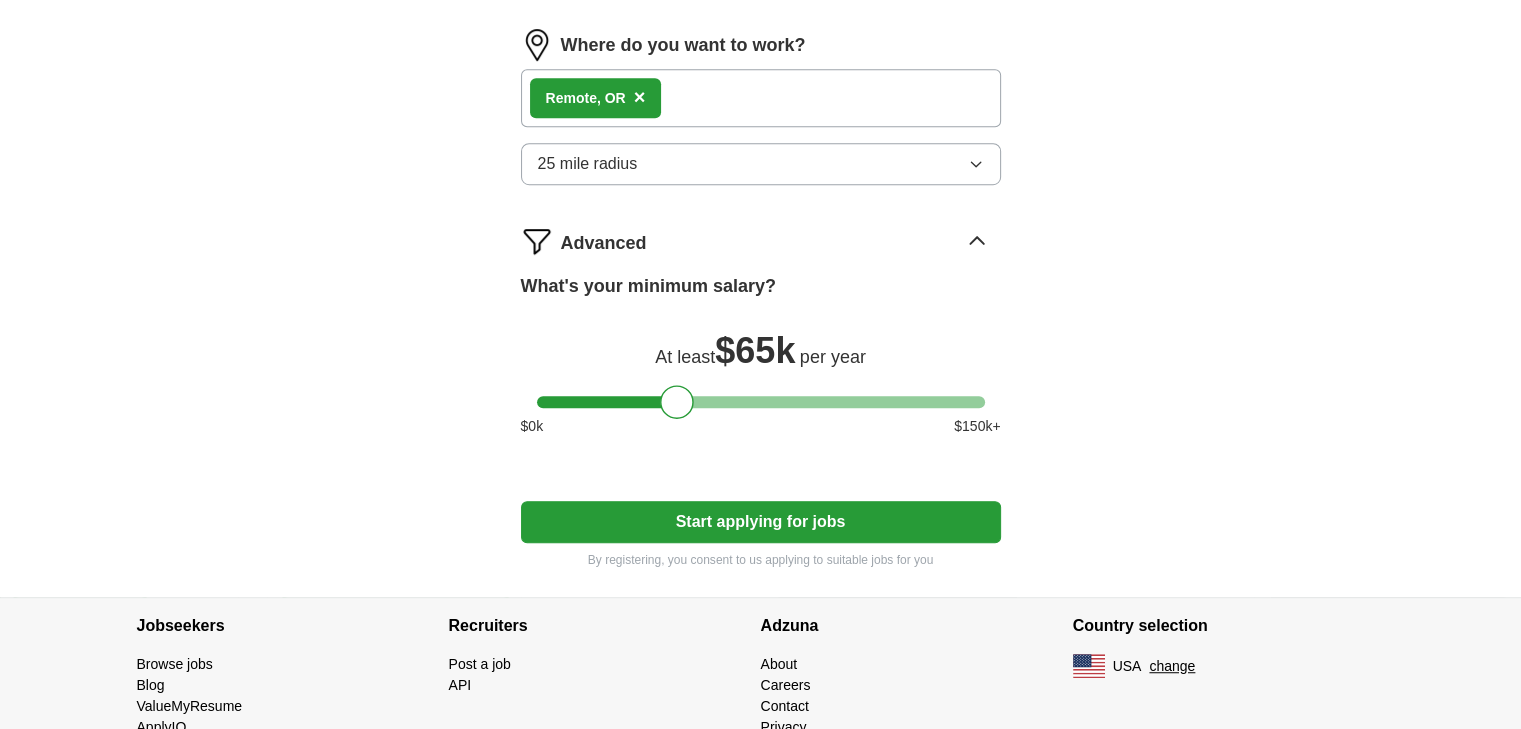 scroll, scrollTop: 1232, scrollLeft: 0, axis: vertical 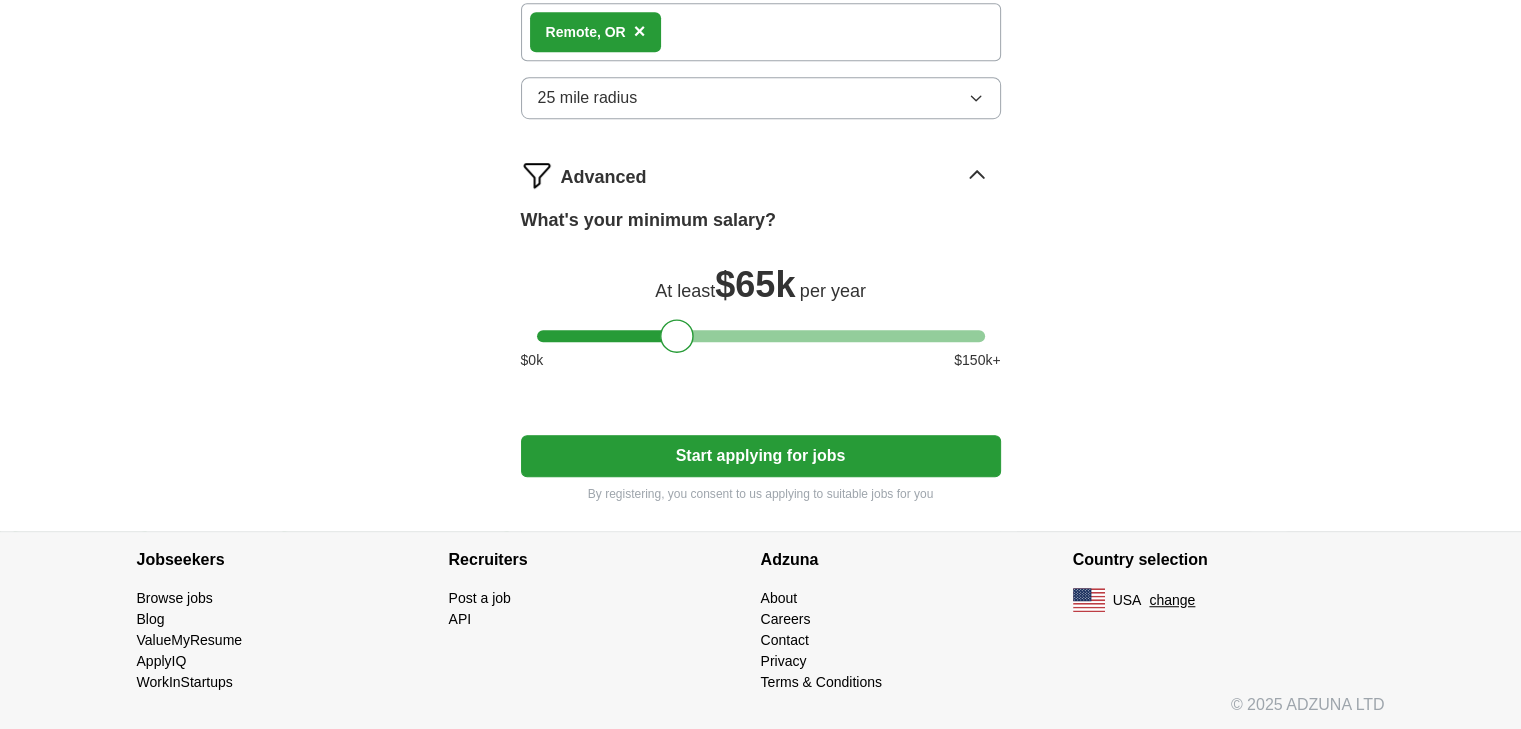 click on "Start applying for jobs" at bounding box center (761, 456) 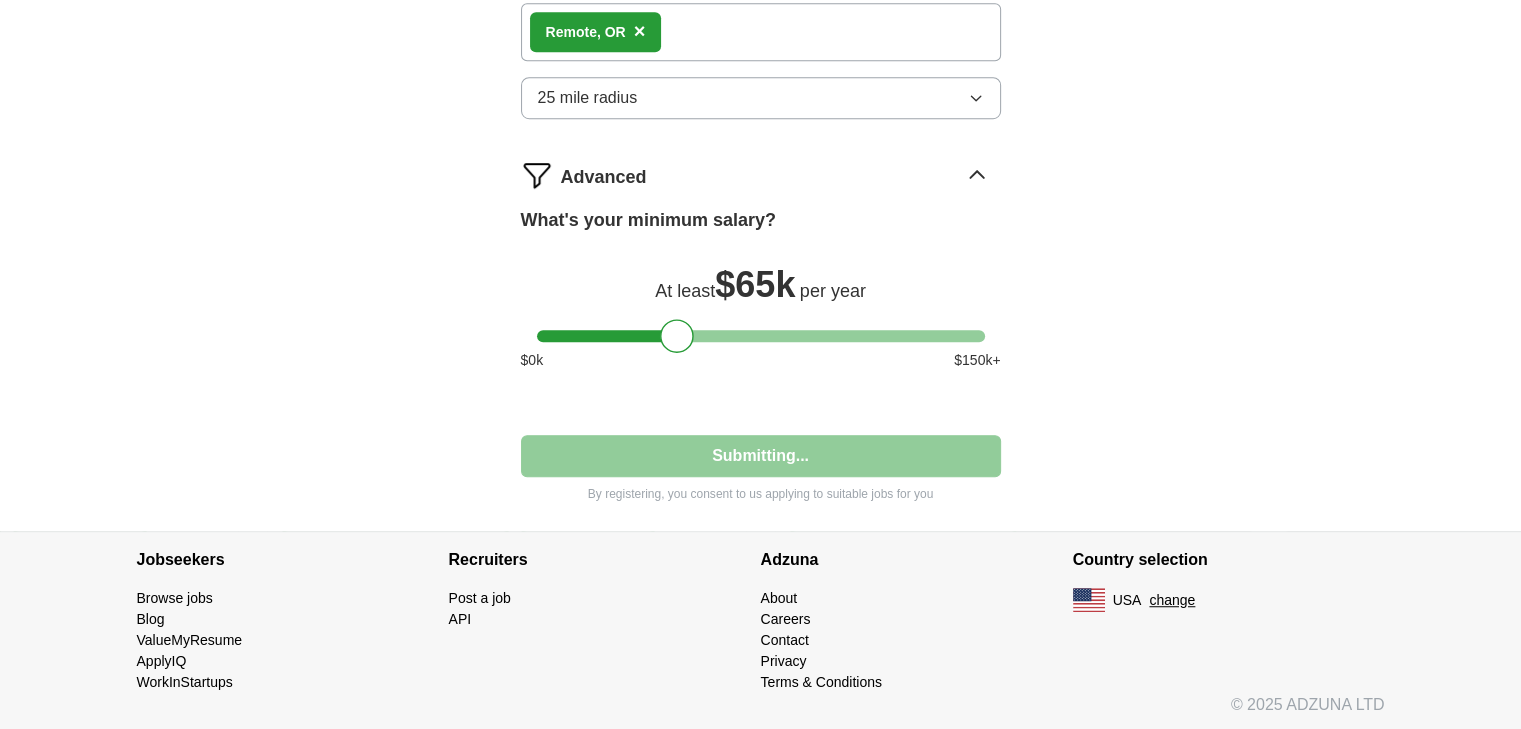 select on "**" 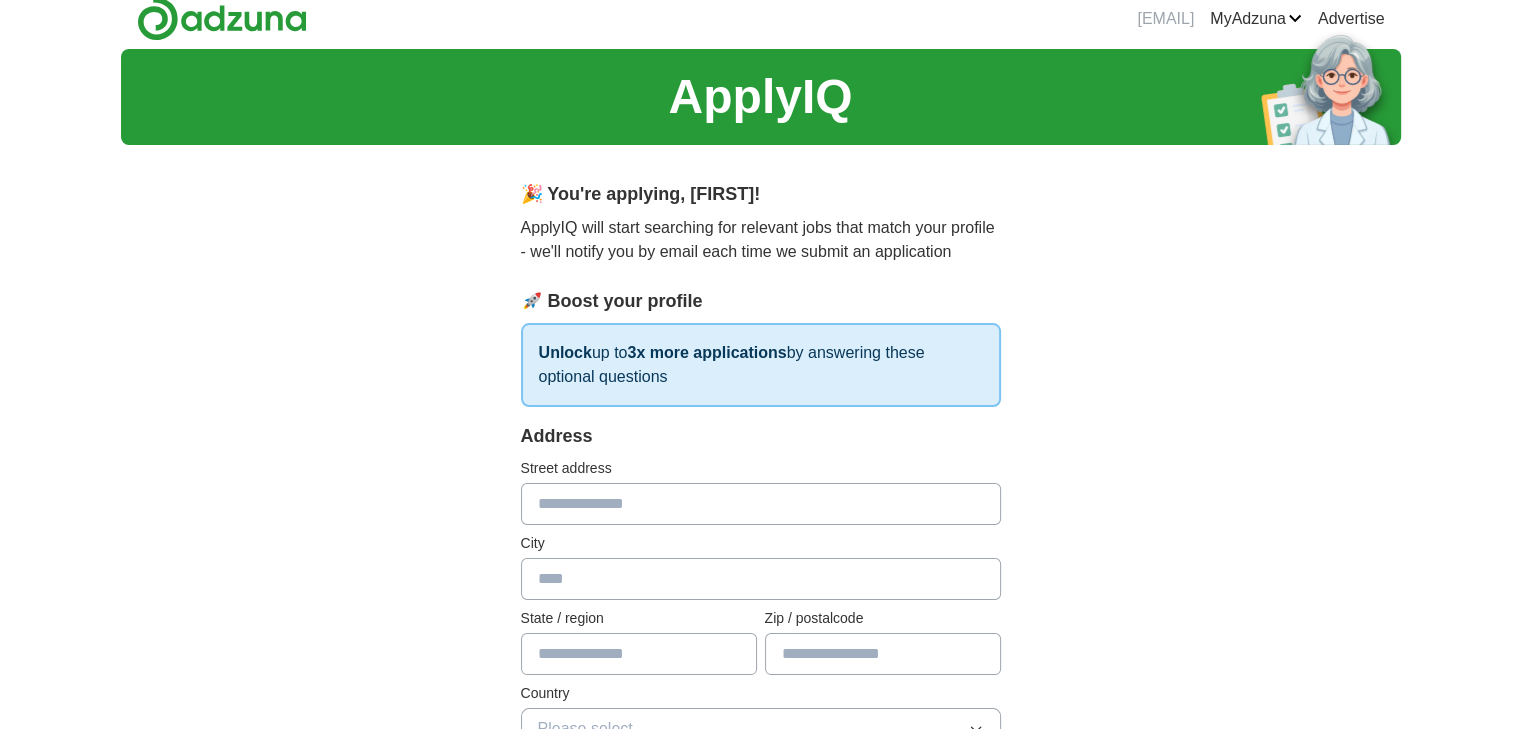 scroll, scrollTop: 0, scrollLeft: 0, axis: both 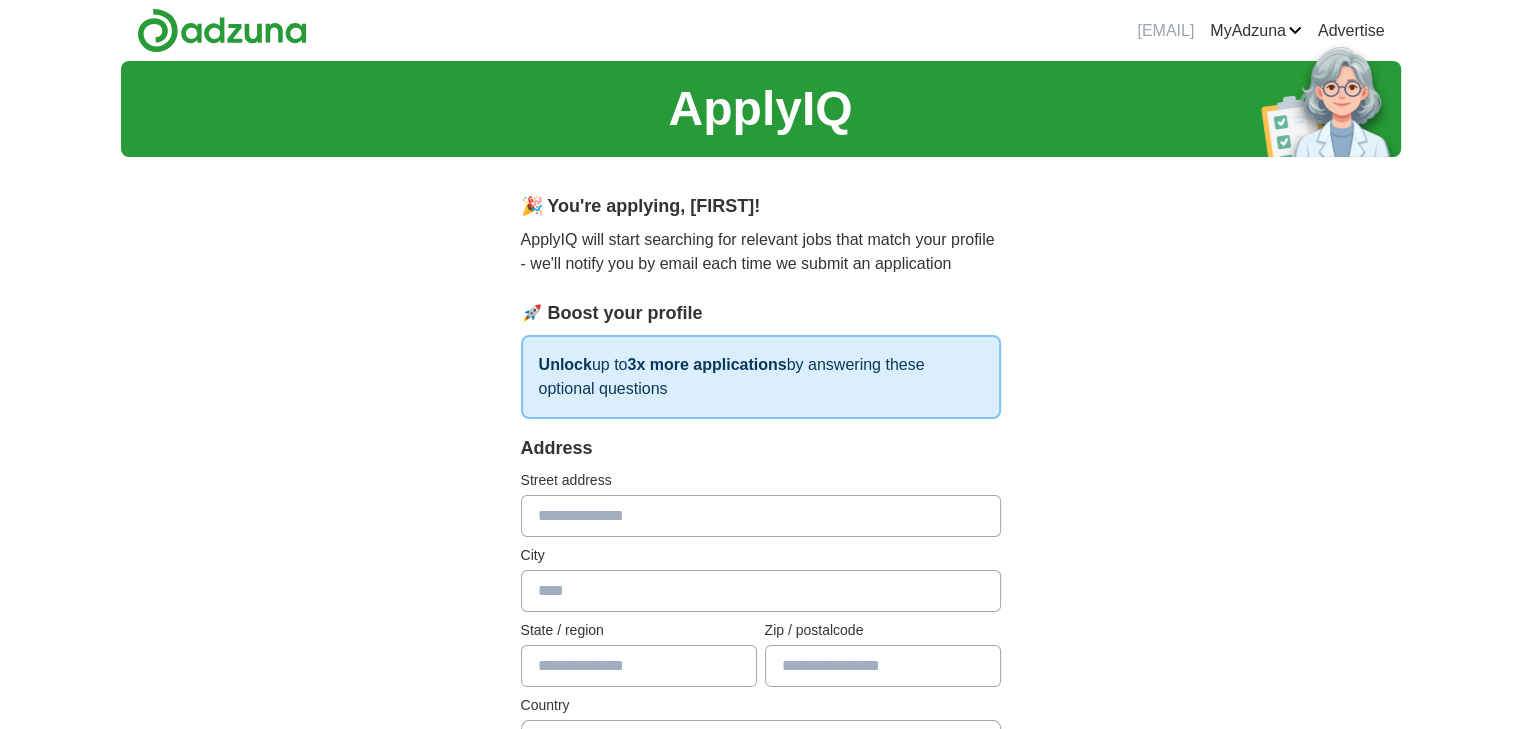 click on "ApplyIQ 🎉 You're applying , [FIRST] ! ApplyIQ will start searching for relevant jobs that match your profile - we'll notify you by email each time we submit an application 🚀 Boost your profile Unlock up to 3x more applications by answering these optional questions Address Street address [ADDRESS] City [CITY] State / region [STATE] Zip / postalcode [ZIP] Country Please select... Phone number [PHONE]" at bounding box center [761, 958] 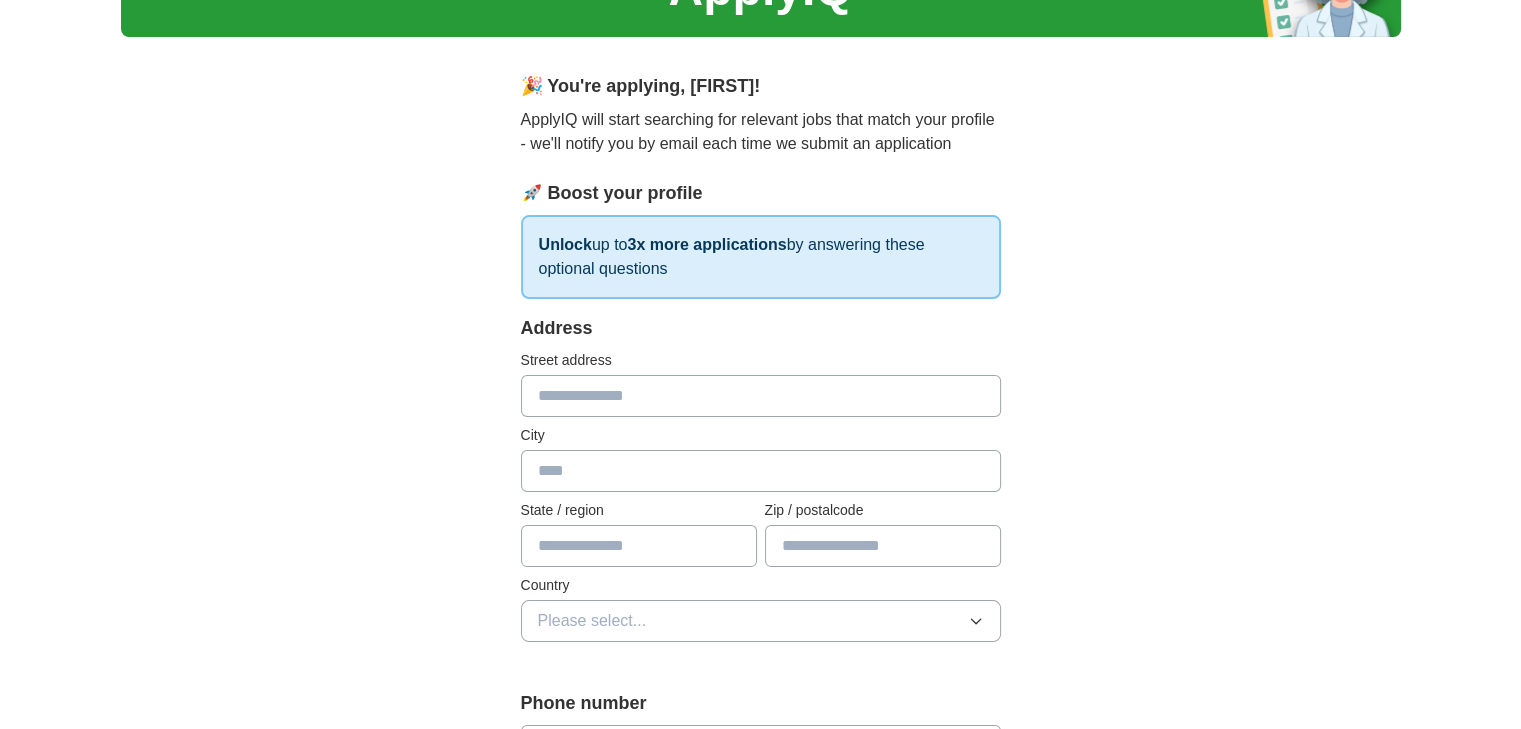 scroll, scrollTop: 240, scrollLeft: 0, axis: vertical 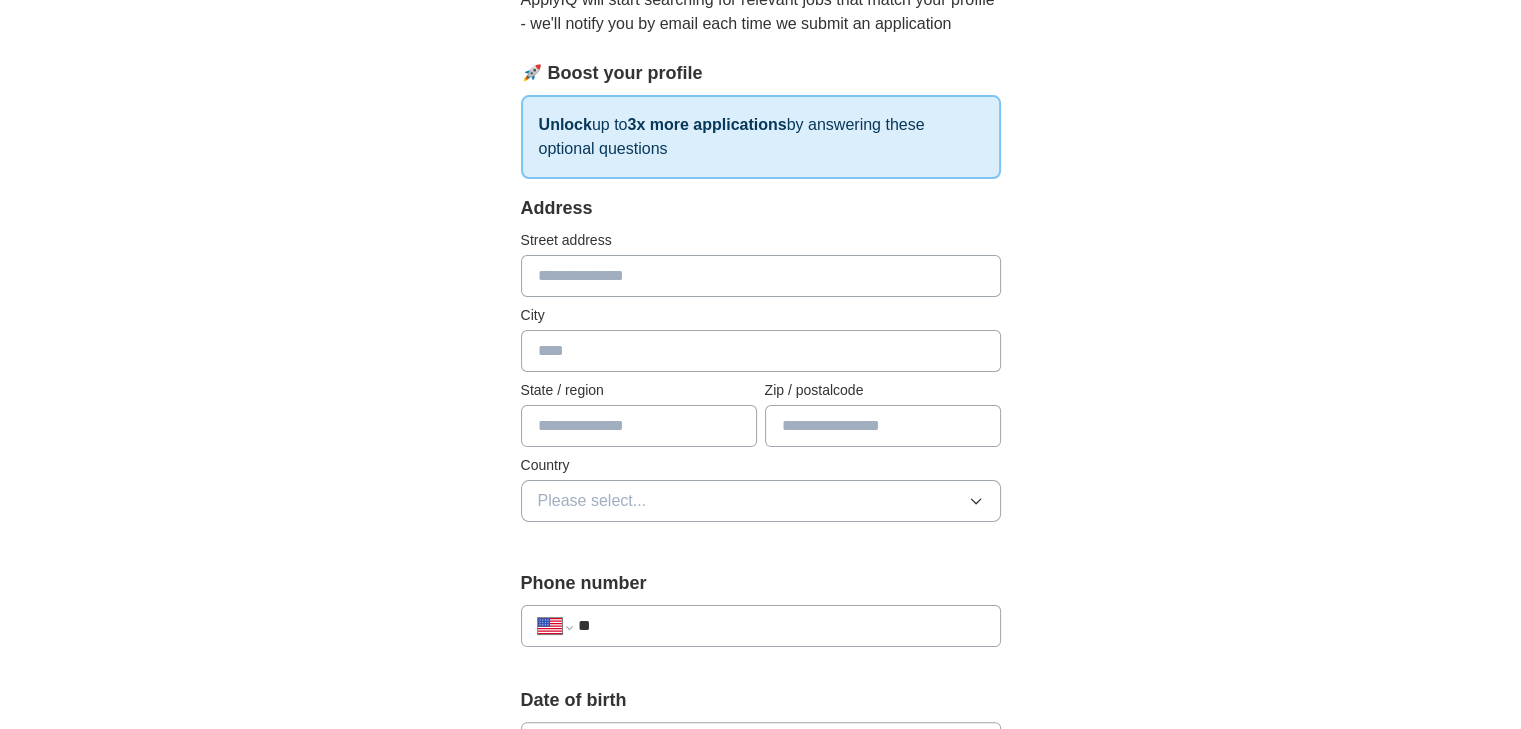 click at bounding box center [761, 276] 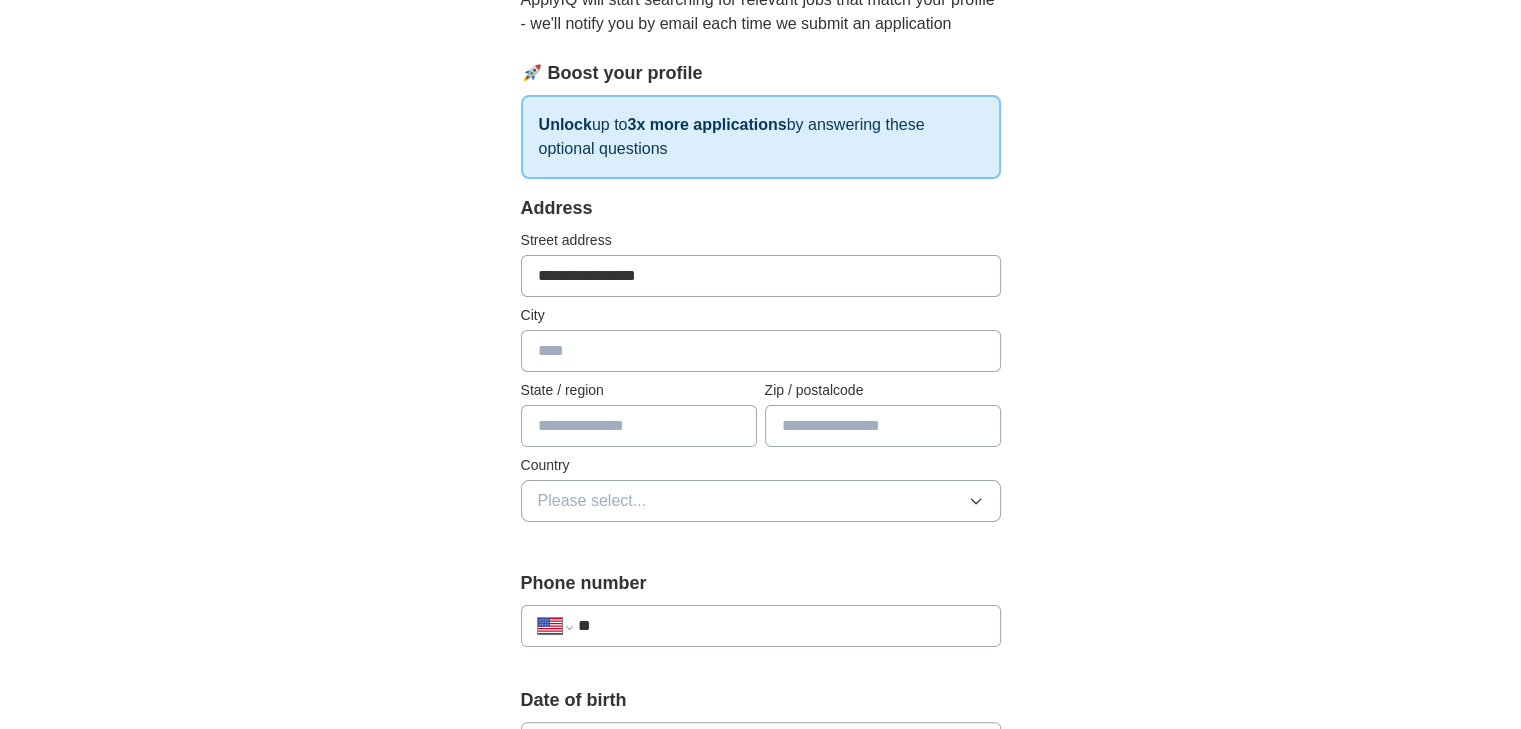 type on "**********" 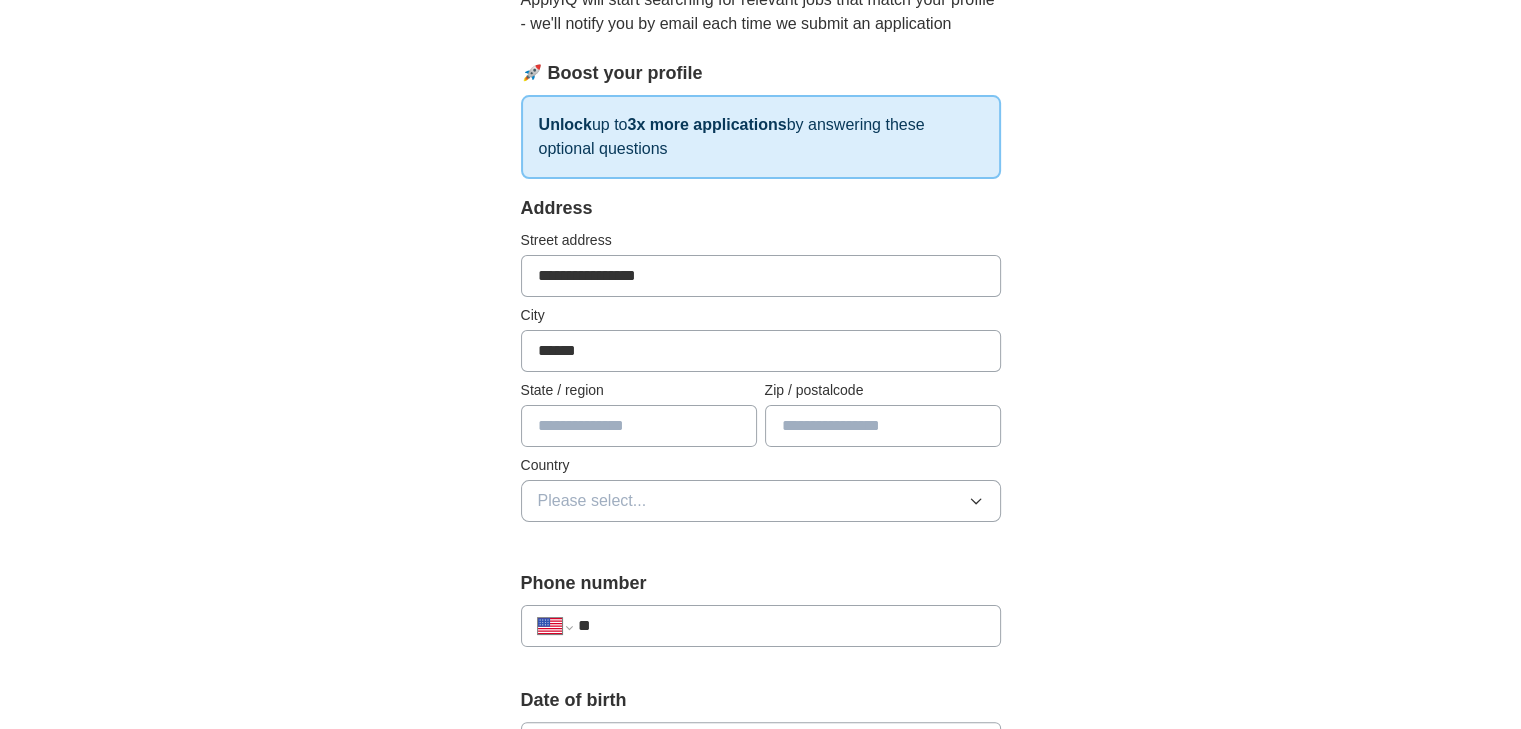 type on "******" 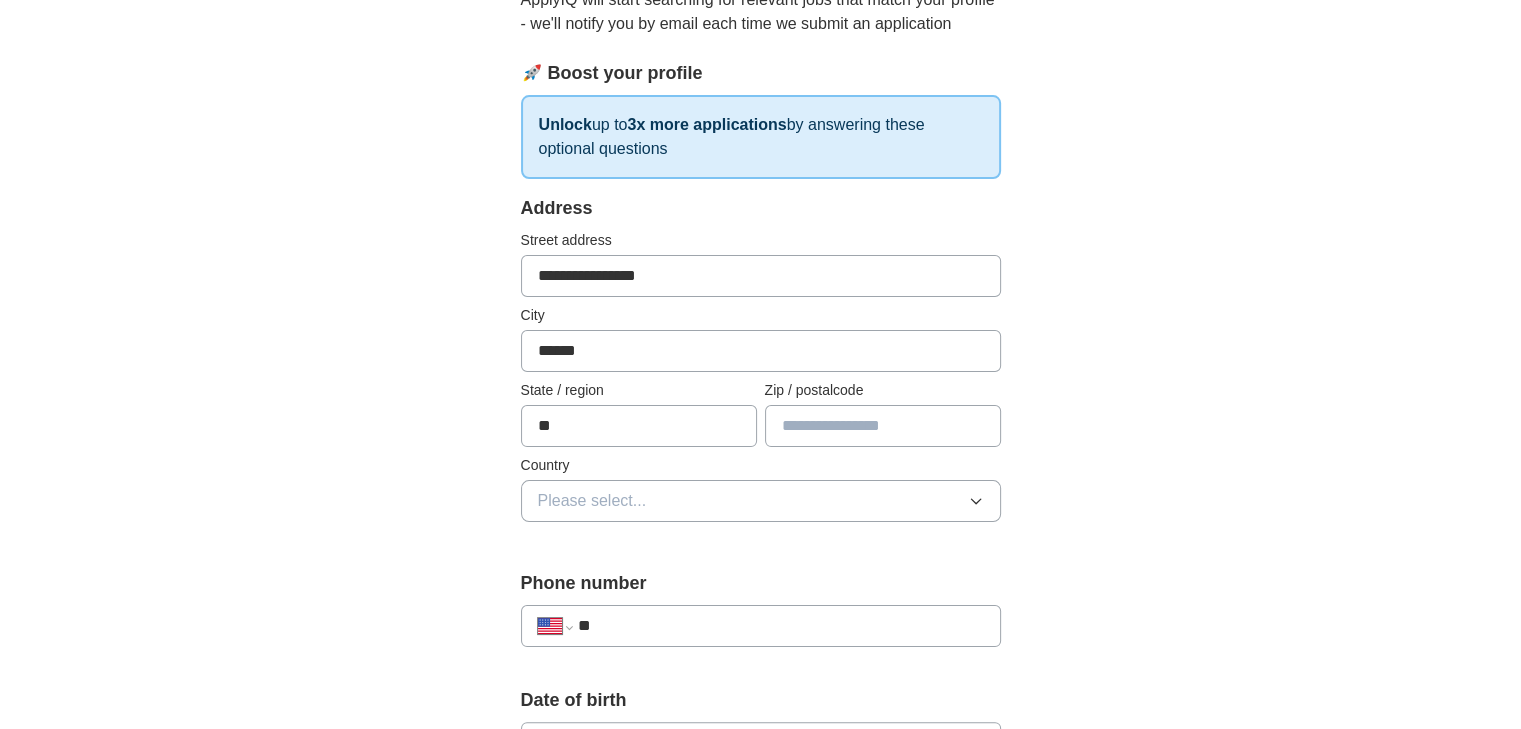 type on "**" 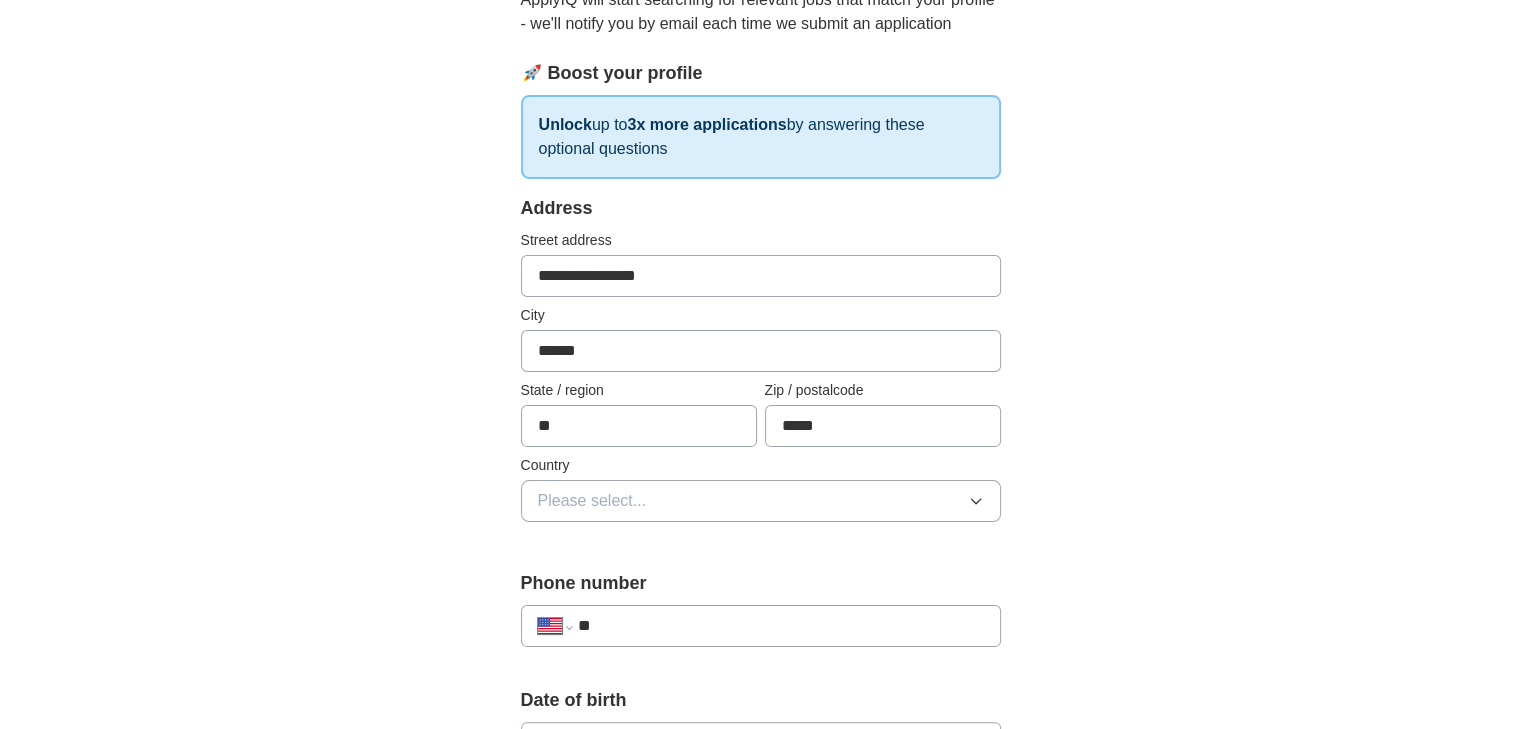 type on "*****" 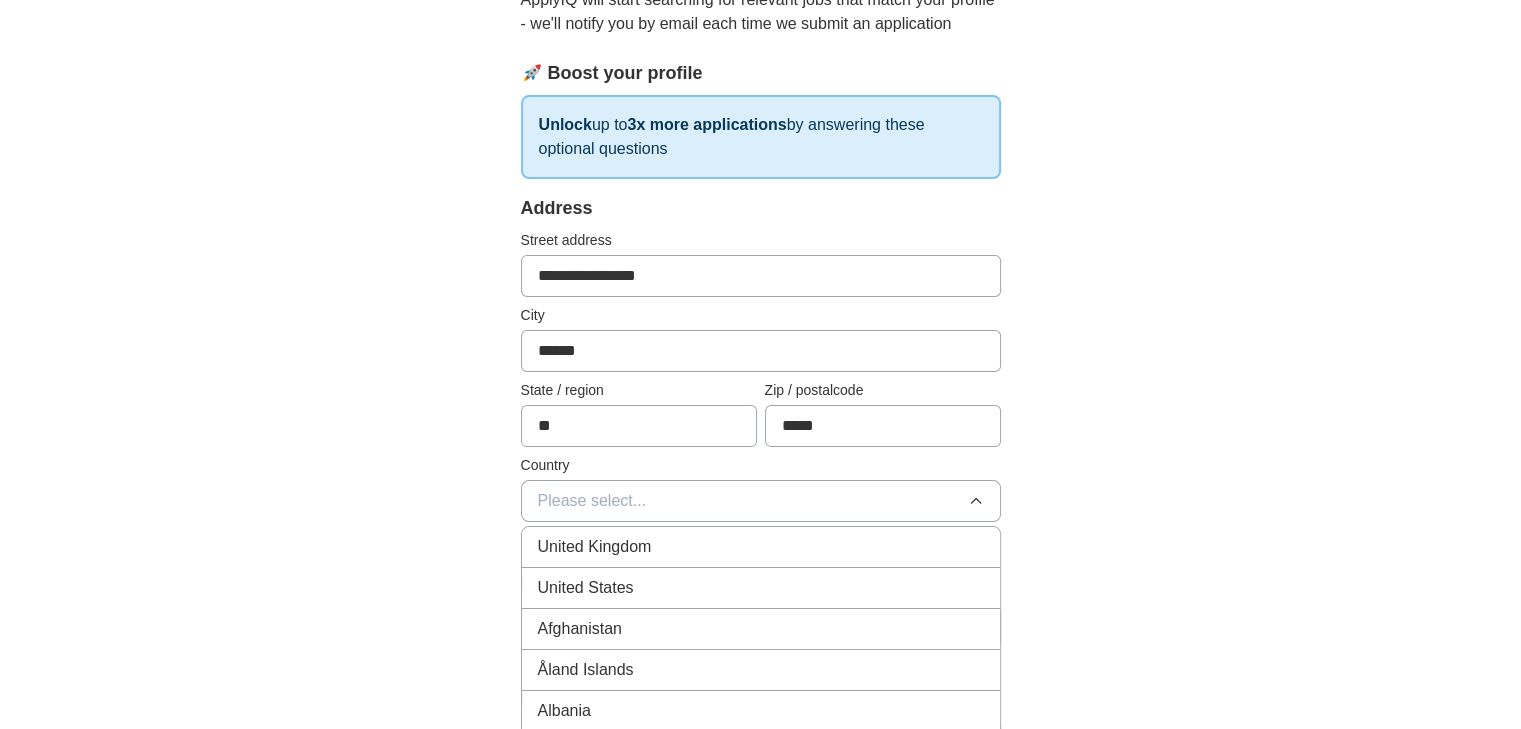 click on "United States" at bounding box center [761, 588] 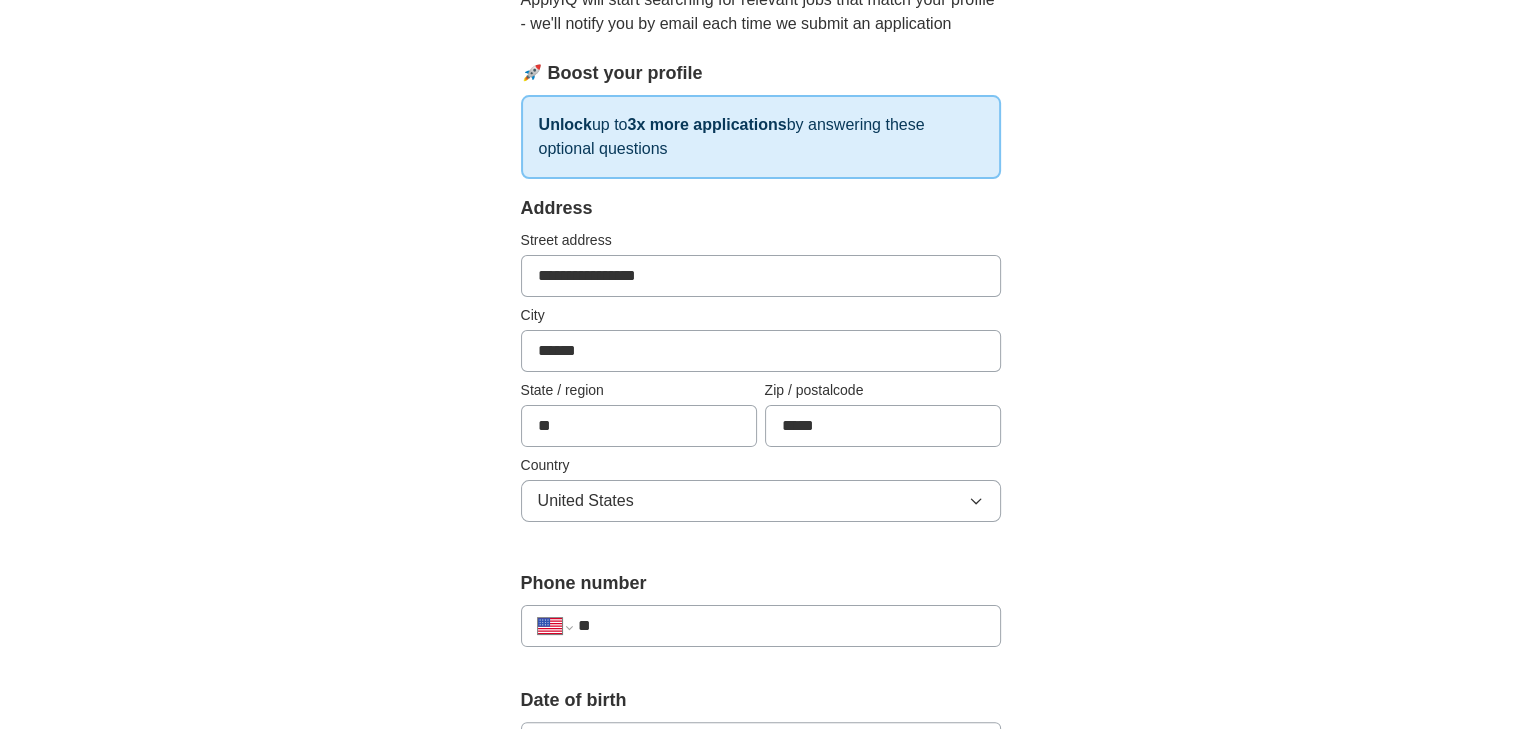 click on "ApplyIQ 🎉 You're applying , [FIRST] ! ApplyIQ will start searching for relevant jobs that match your profile - we'll notify you by email each time we submit an application 🚀 Boost your profile Unlock up to 3x more applications by answering these optional questions Address Street address [ADDRESS] City [CITY] State / region [STATE] Zip / postalcode [ZIP] Country United States Phone number [PHONE]" at bounding box center [761, 718] 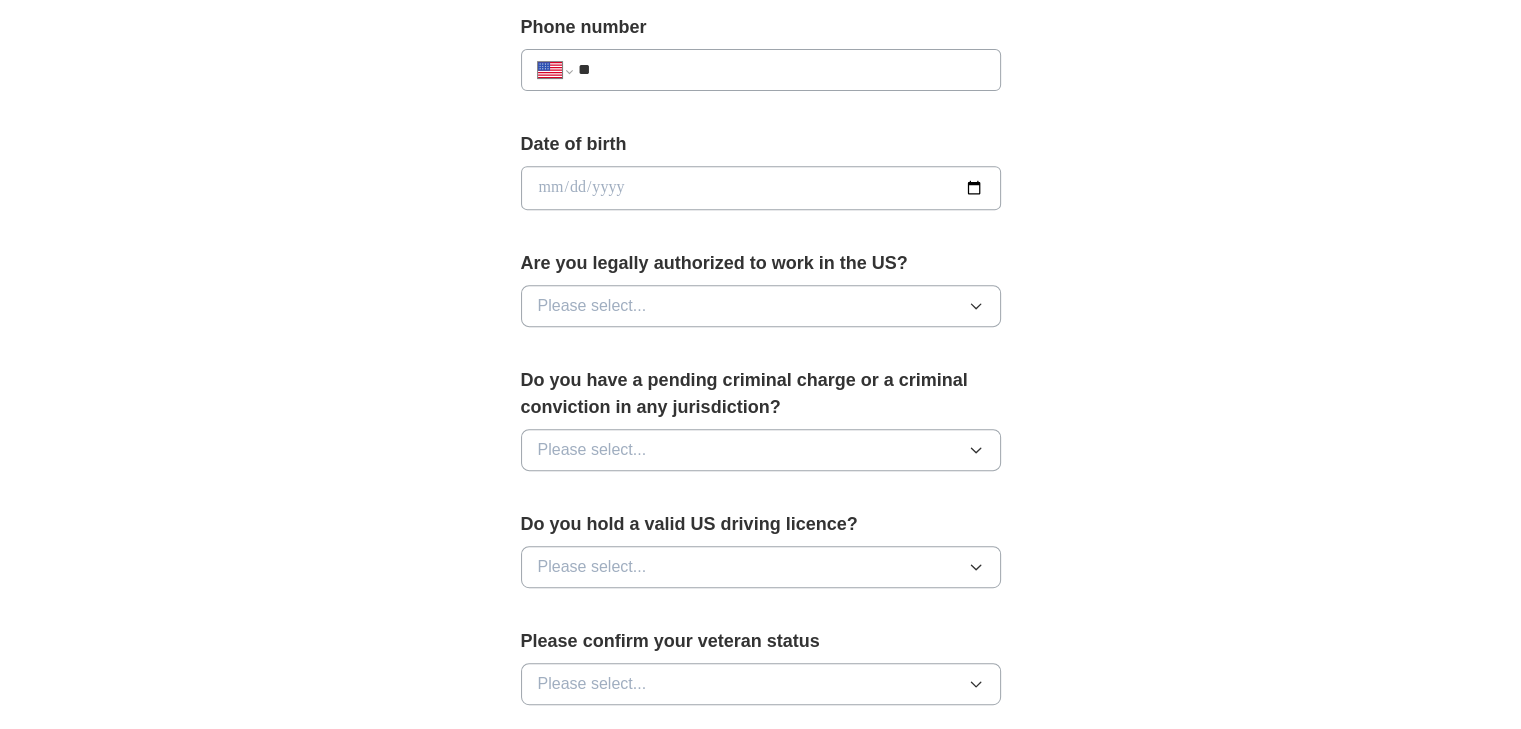 scroll, scrollTop: 800, scrollLeft: 0, axis: vertical 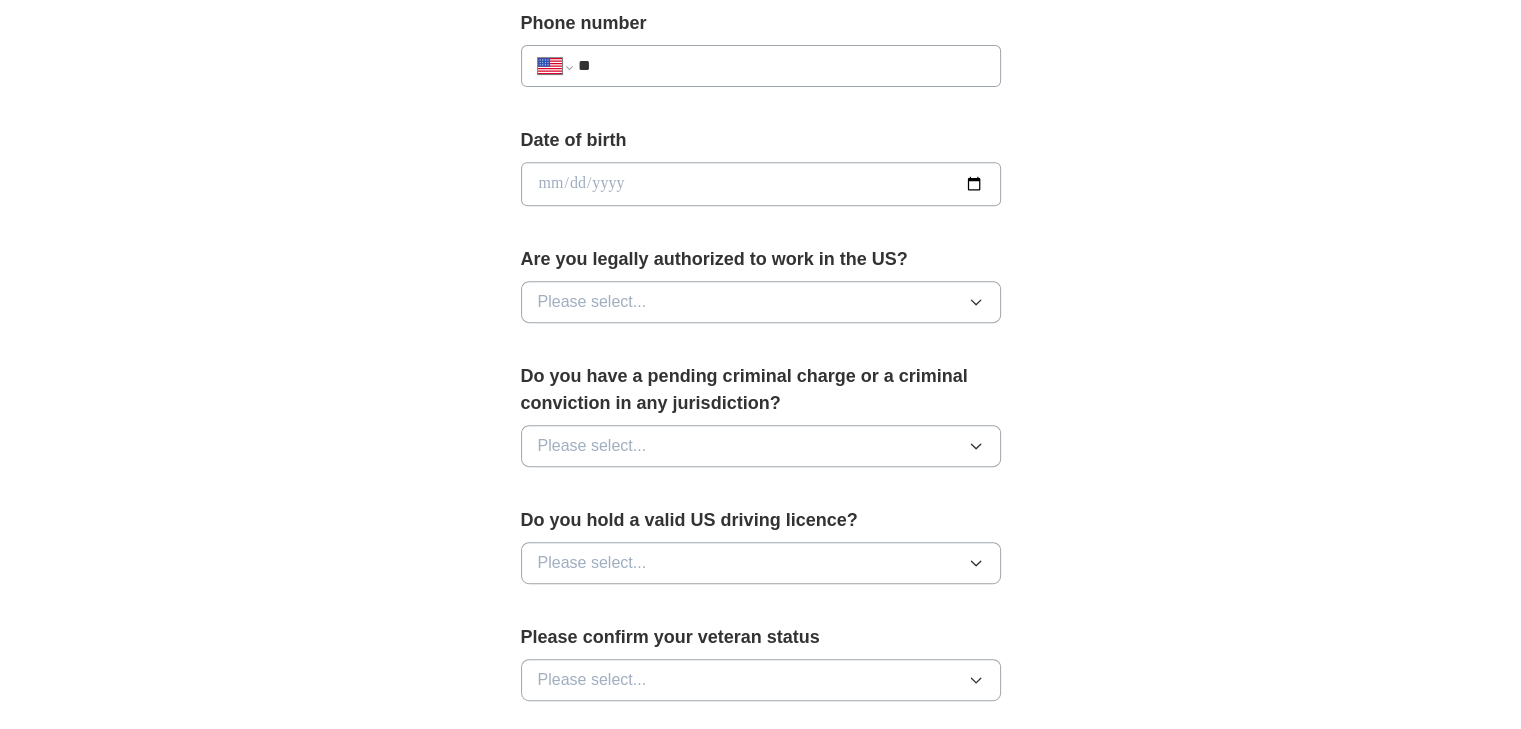 click on "Please select..." at bounding box center [761, 302] 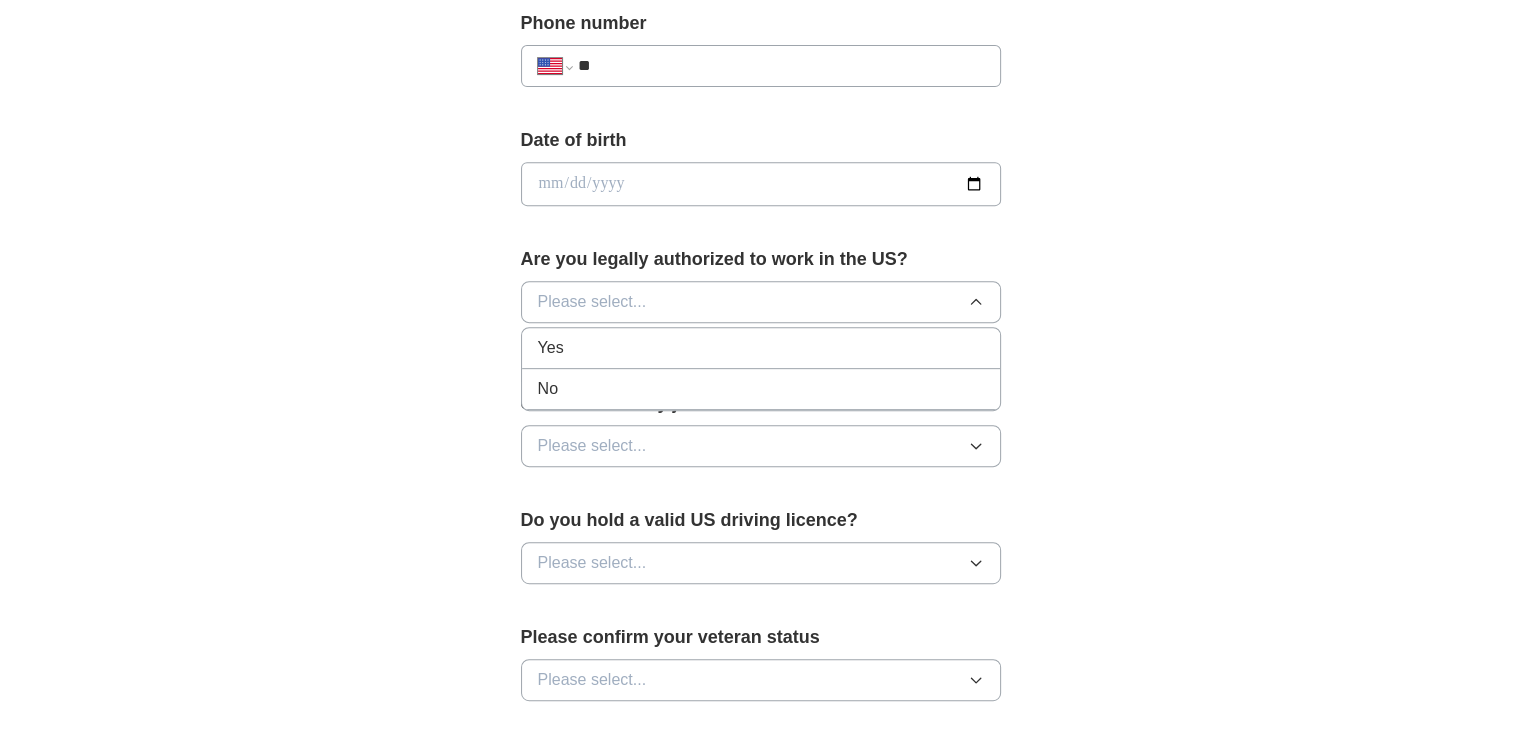 click on "Yes" at bounding box center (761, 348) 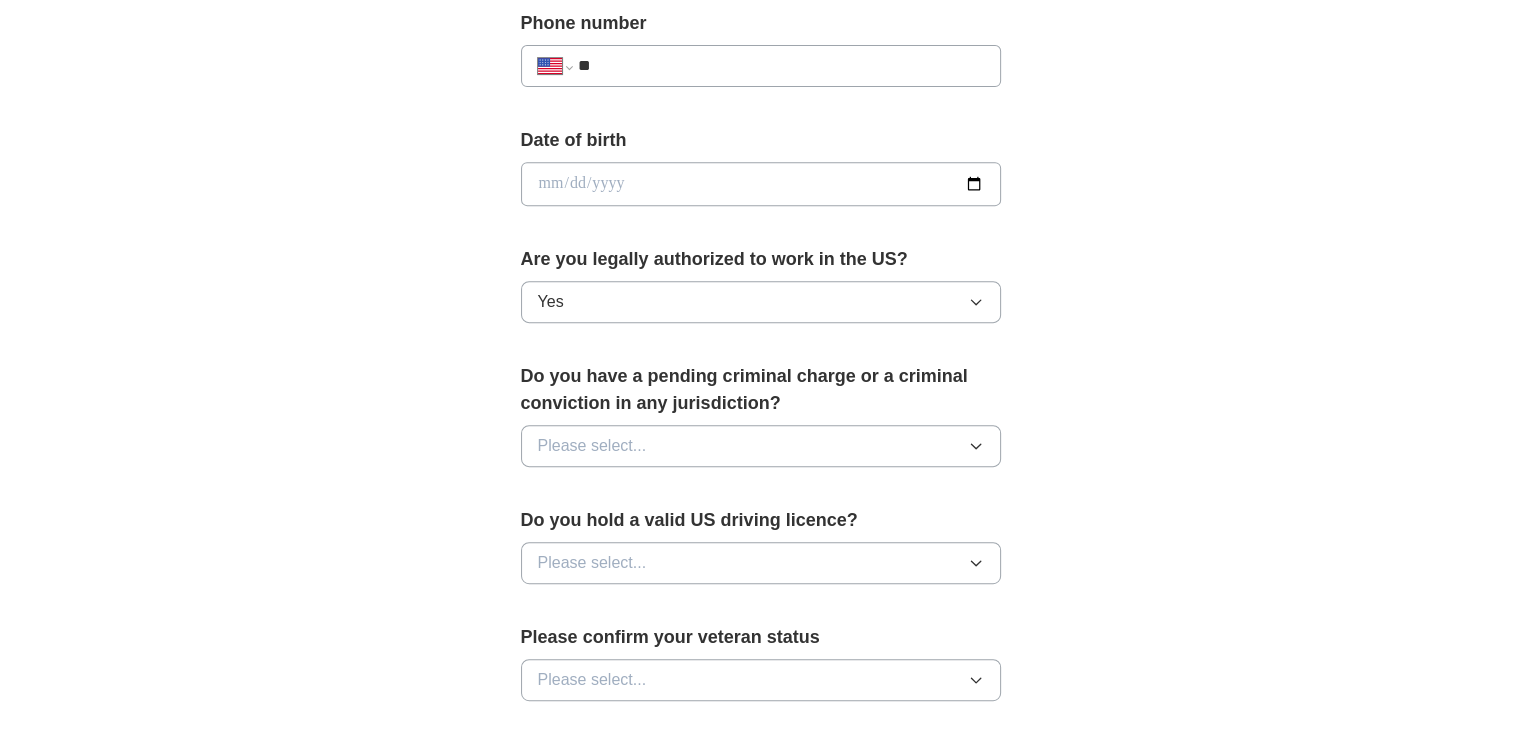 click on "Please select..." at bounding box center (761, 446) 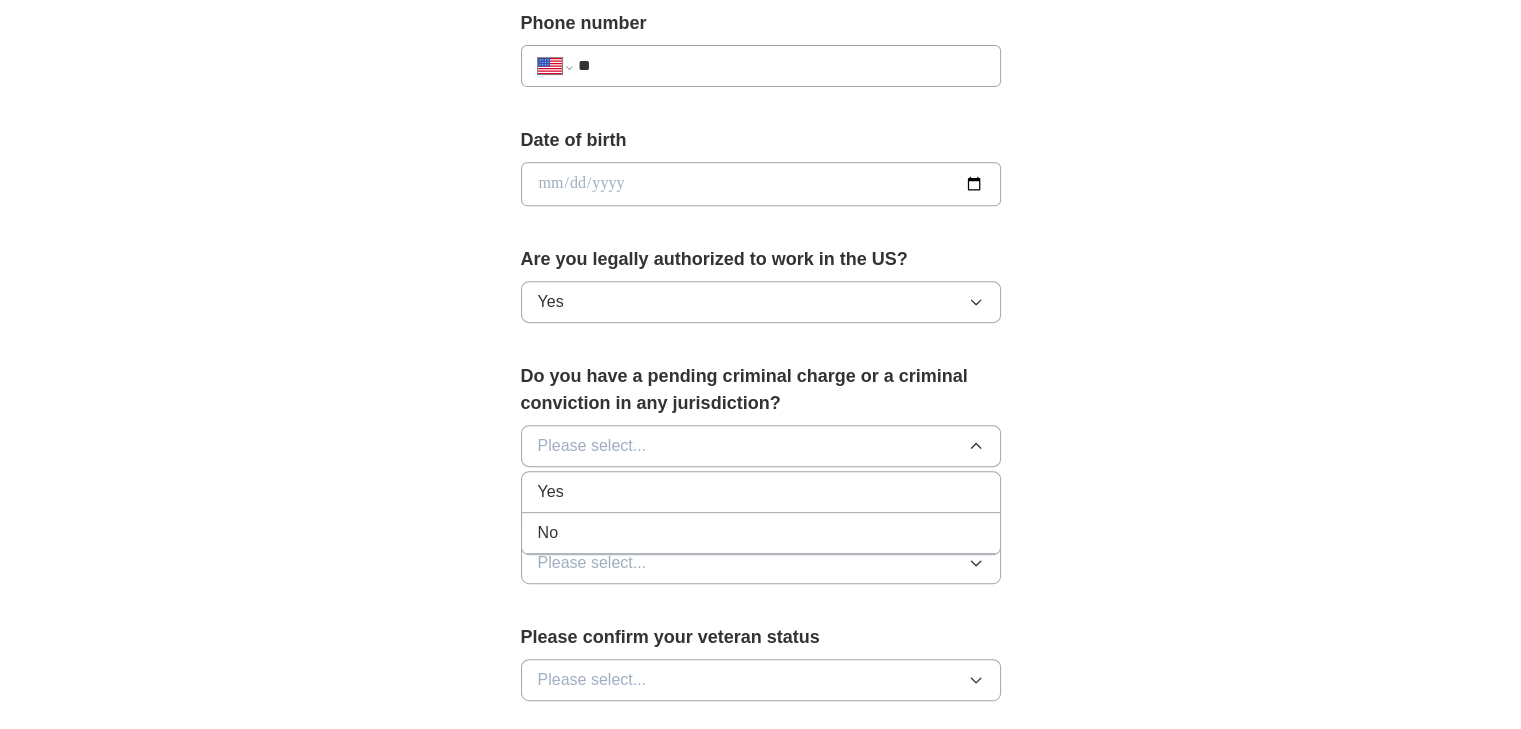 click on "No" at bounding box center [761, 533] 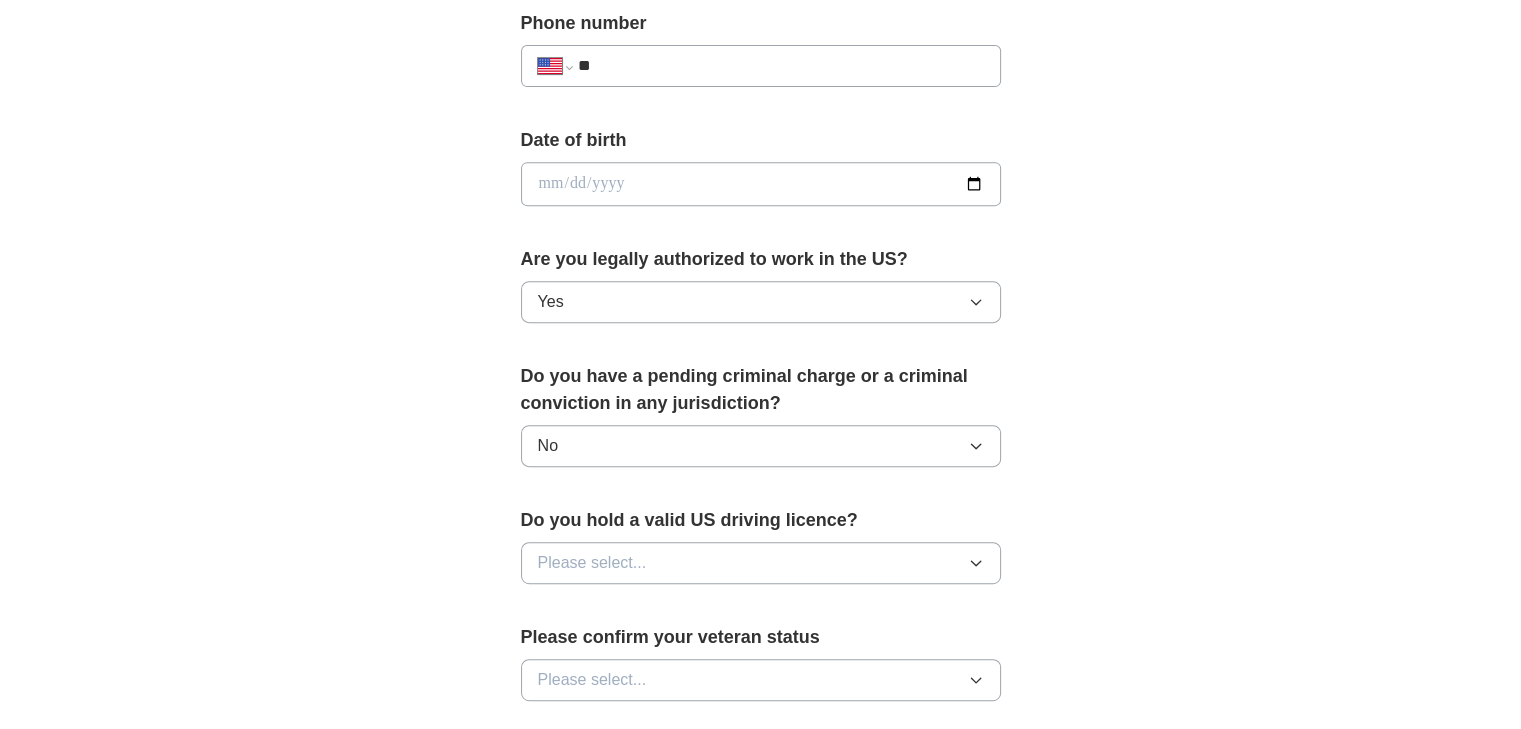 click on "Please select..." at bounding box center (761, 563) 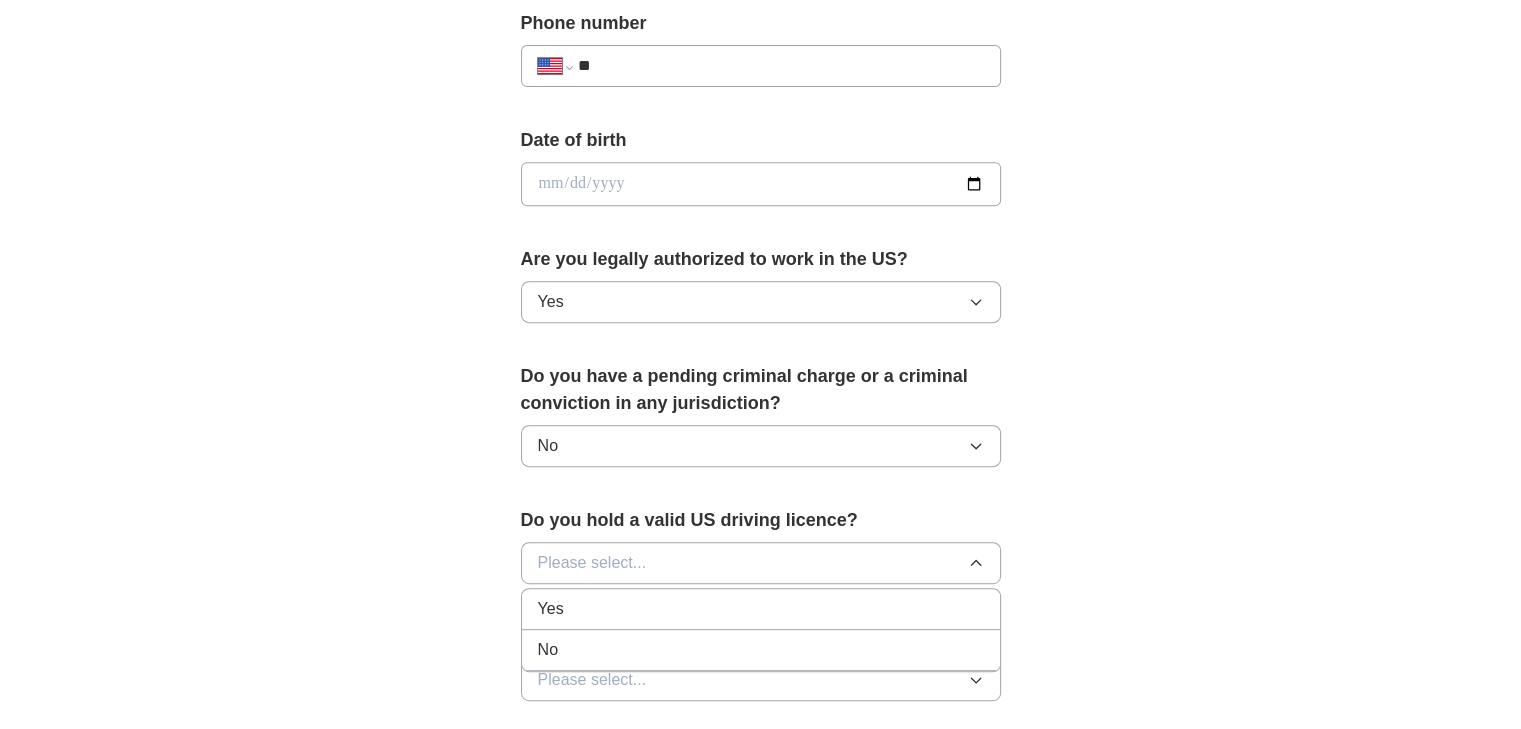 click on "Yes" at bounding box center (761, 609) 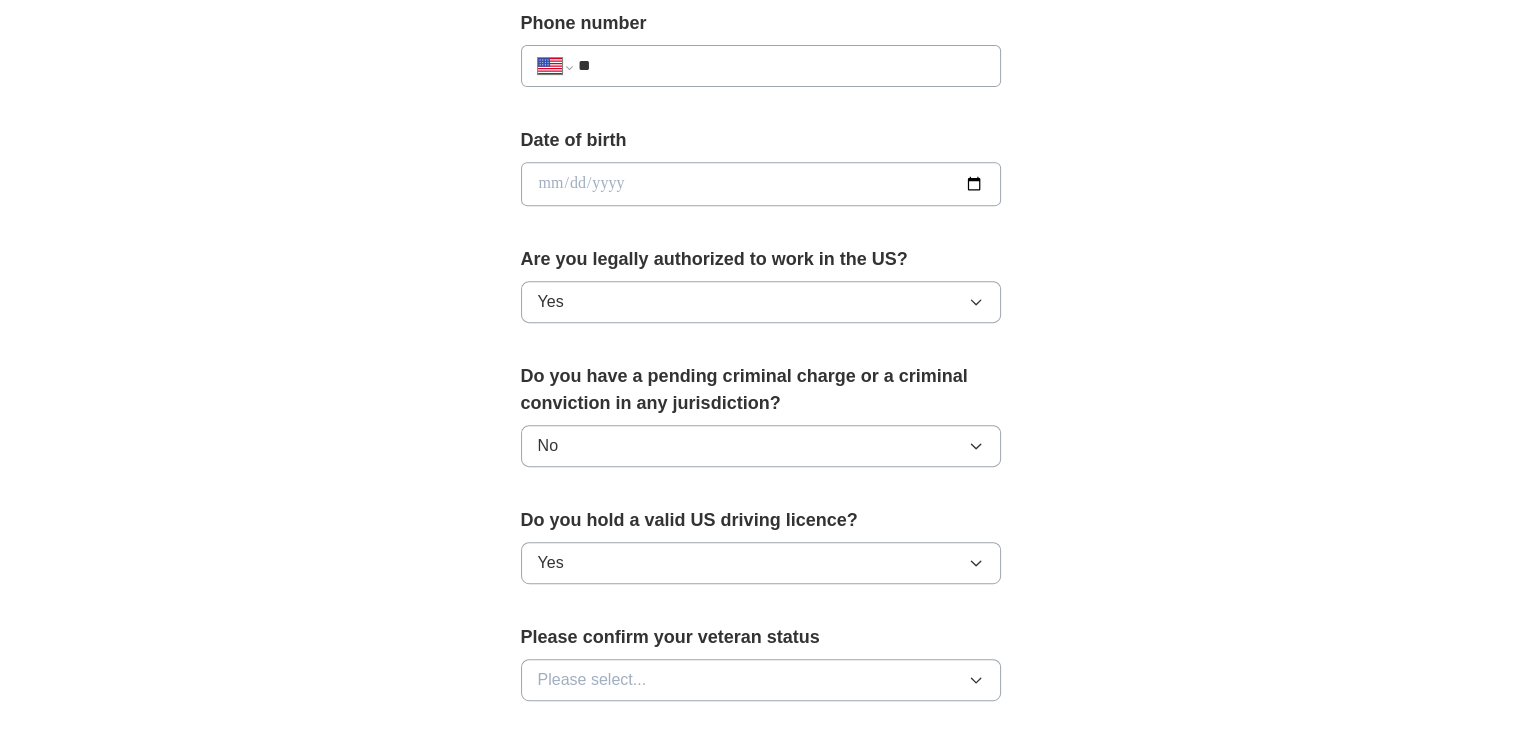 click on "ApplyIQ 🎉 You're applying , [FIRST] ! ApplyIQ will start searching for relevant jobs that match your profile - we'll notify you by email each time we submit an application 🚀 Boost your profile Unlock up to 3x more applications by answering these optional questions Address Street address [ADDRESS] City [CITY] State / region [STATE] Zip / postalcode [ZIP] Country United States Phone number [PHONE]" at bounding box center [761, 158] 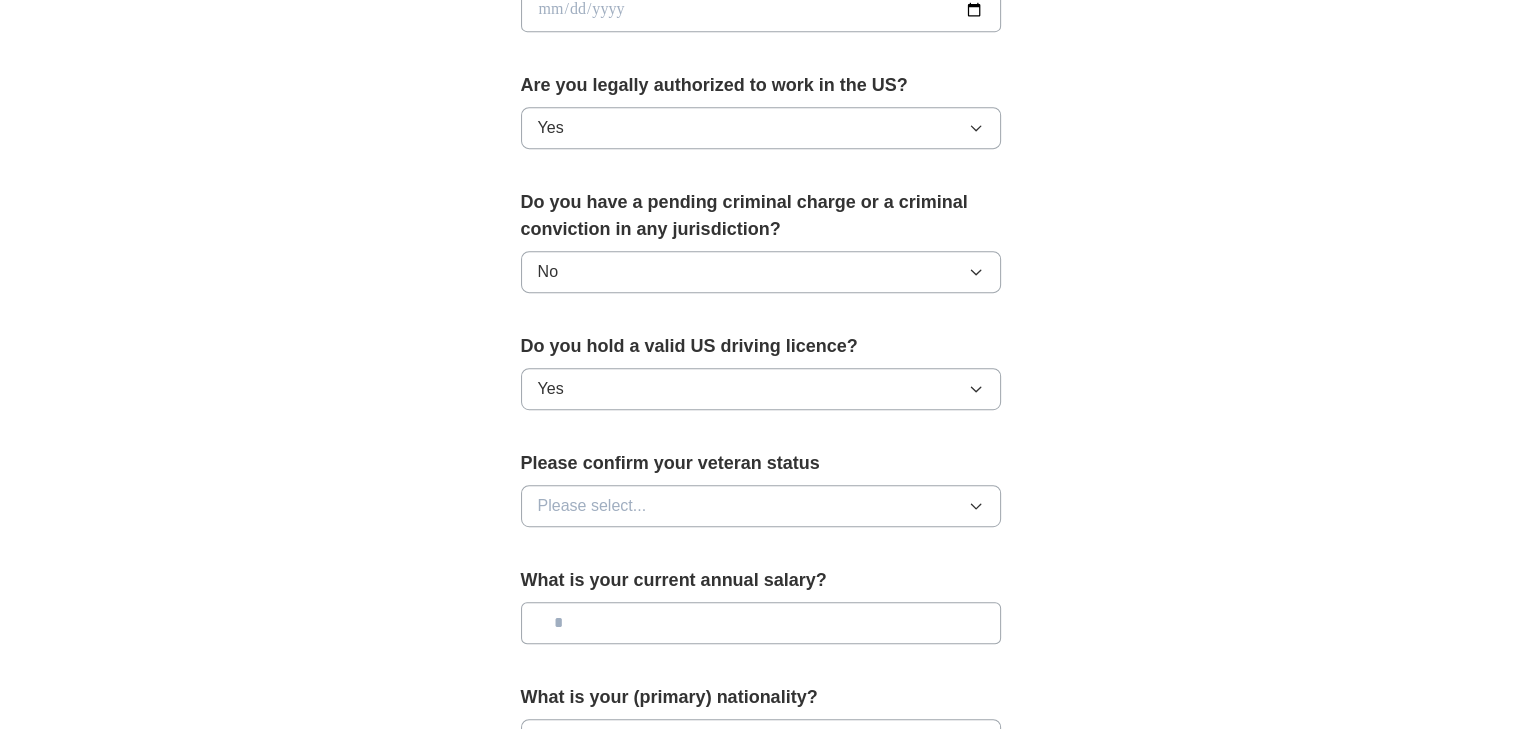 scroll, scrollTop: 1040, scrollLeft: 0, axis: vertical 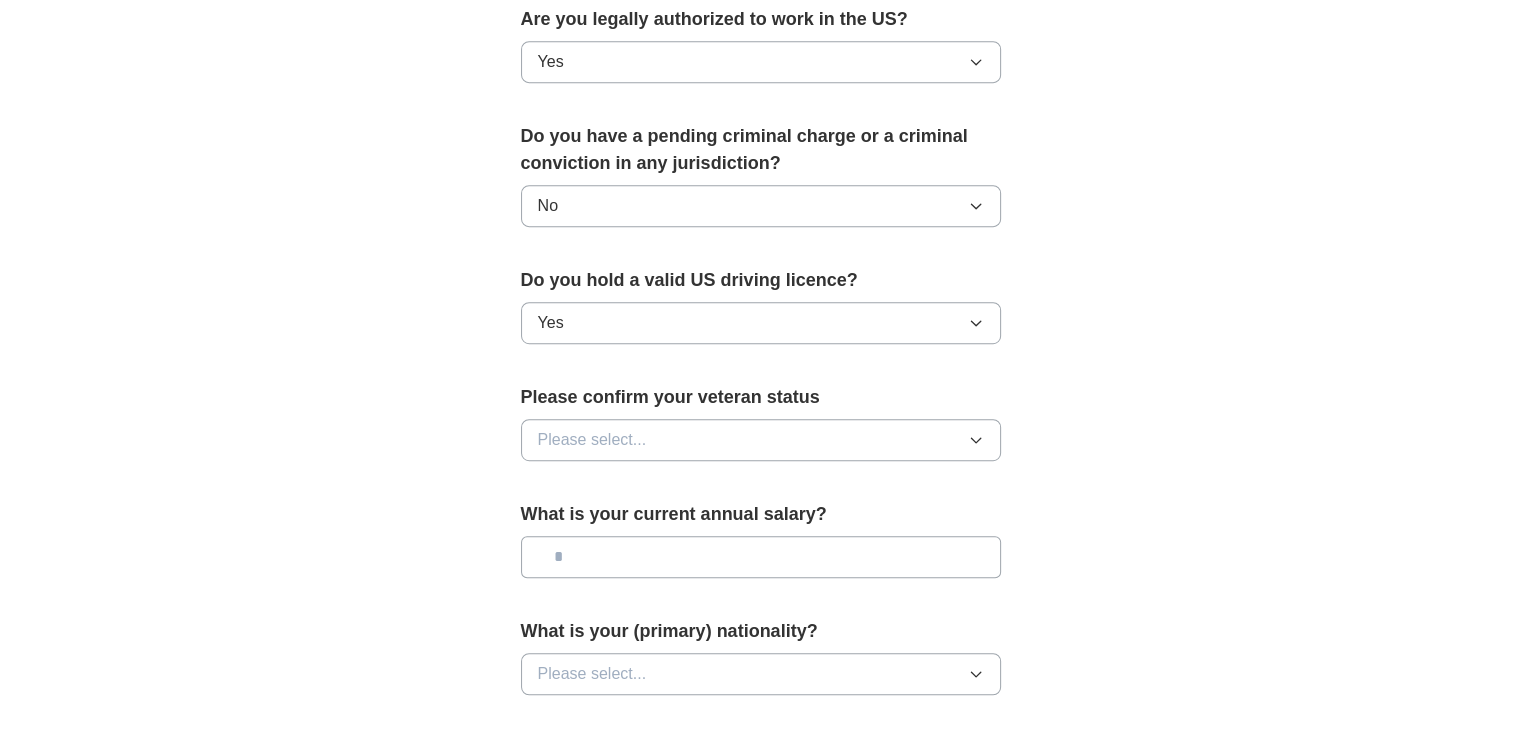 click on "Please select..." at bounding box center [761, 440] 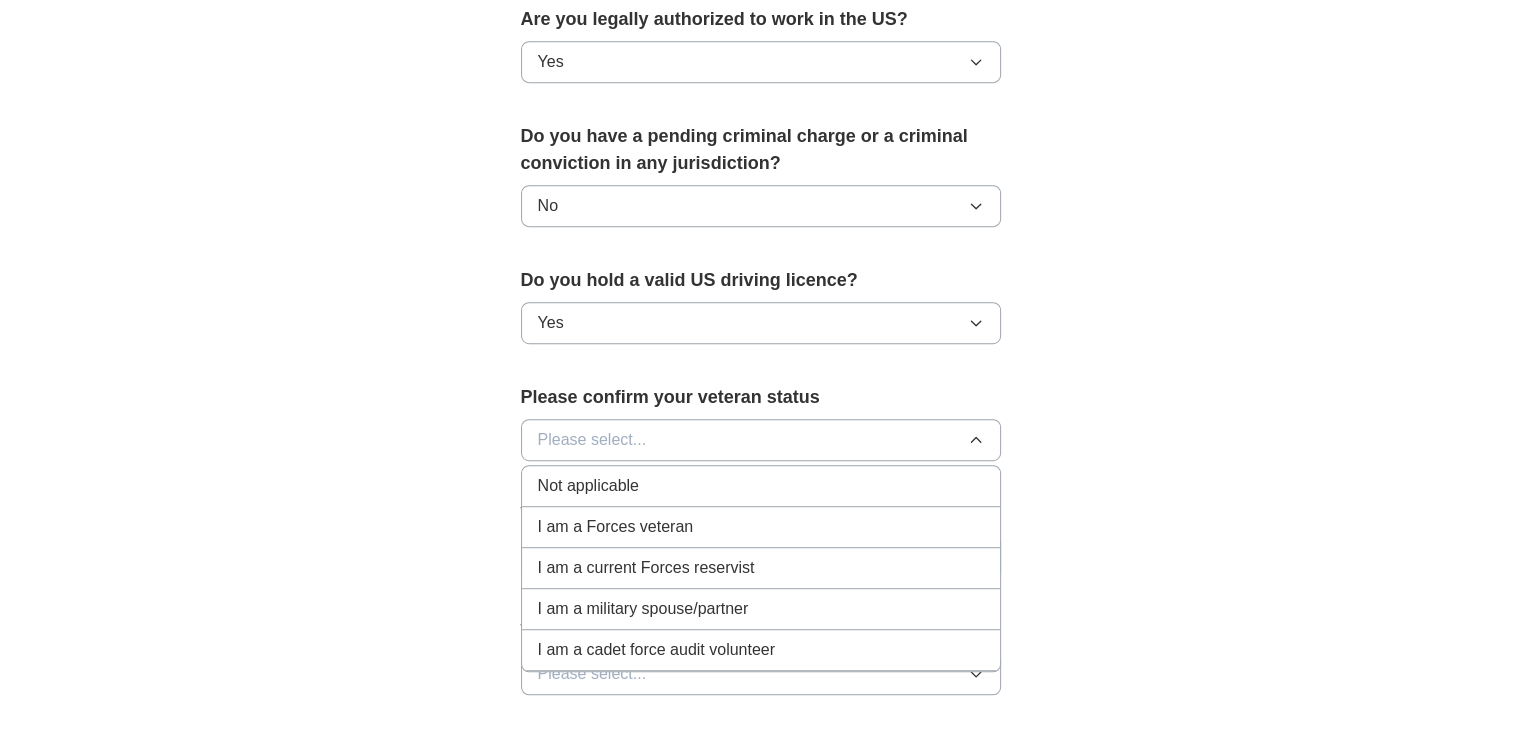 click on "Not applicable" at bounding box center [761, 486] 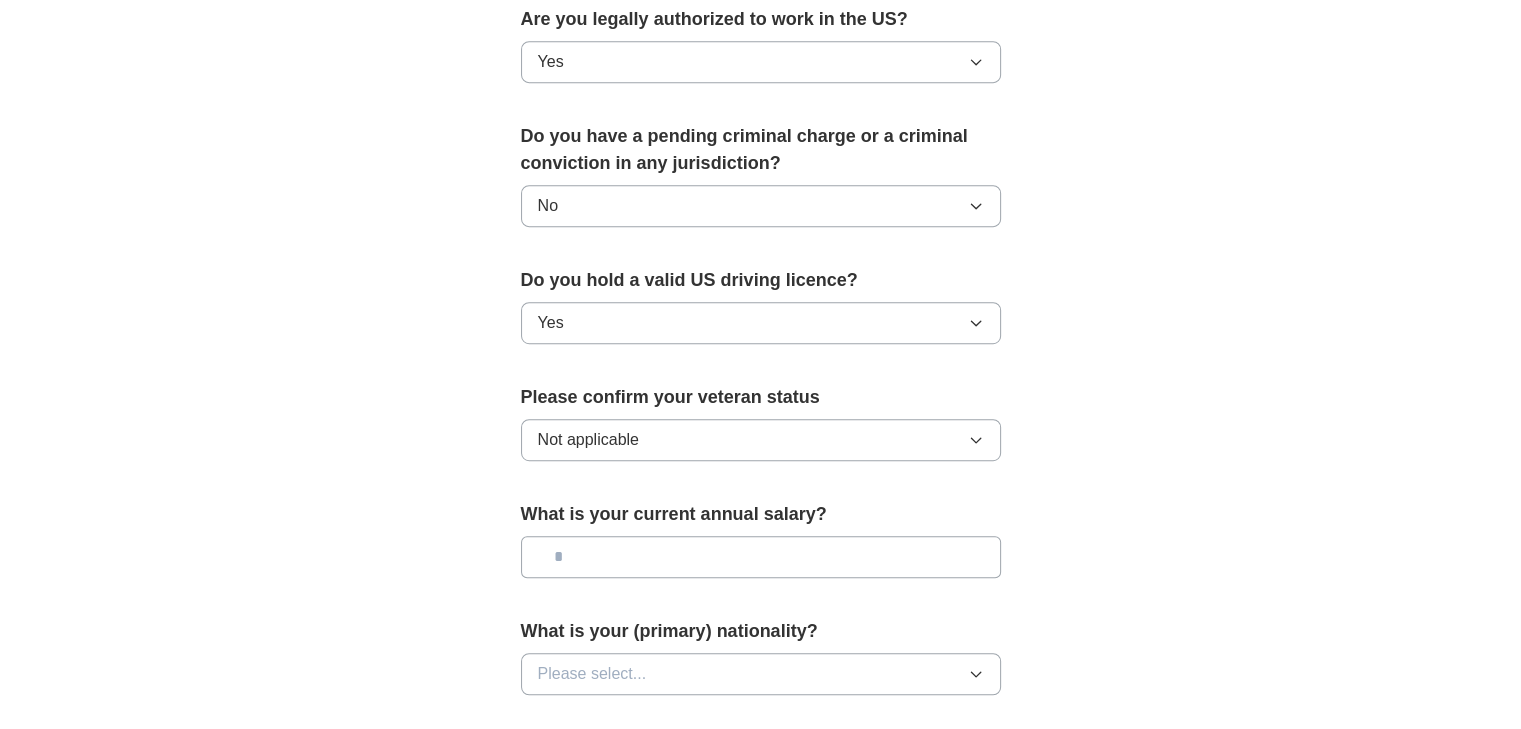 click on "ApplyIQ 🎉 You're applying , [FIRST] ! ApplyIQ will start searching for relevant jobs that match your profile - we'll notify you by email each time we submit an application 🚀 Boost your profile Unlock up to 3x more applications by answering these optional questions Address Street address [ADDRESS] City [CITY] State / region [STATE] Zip / postalcode [ZIP] Country United States Phone number [PHONE]" at bounding box center [761, -82] 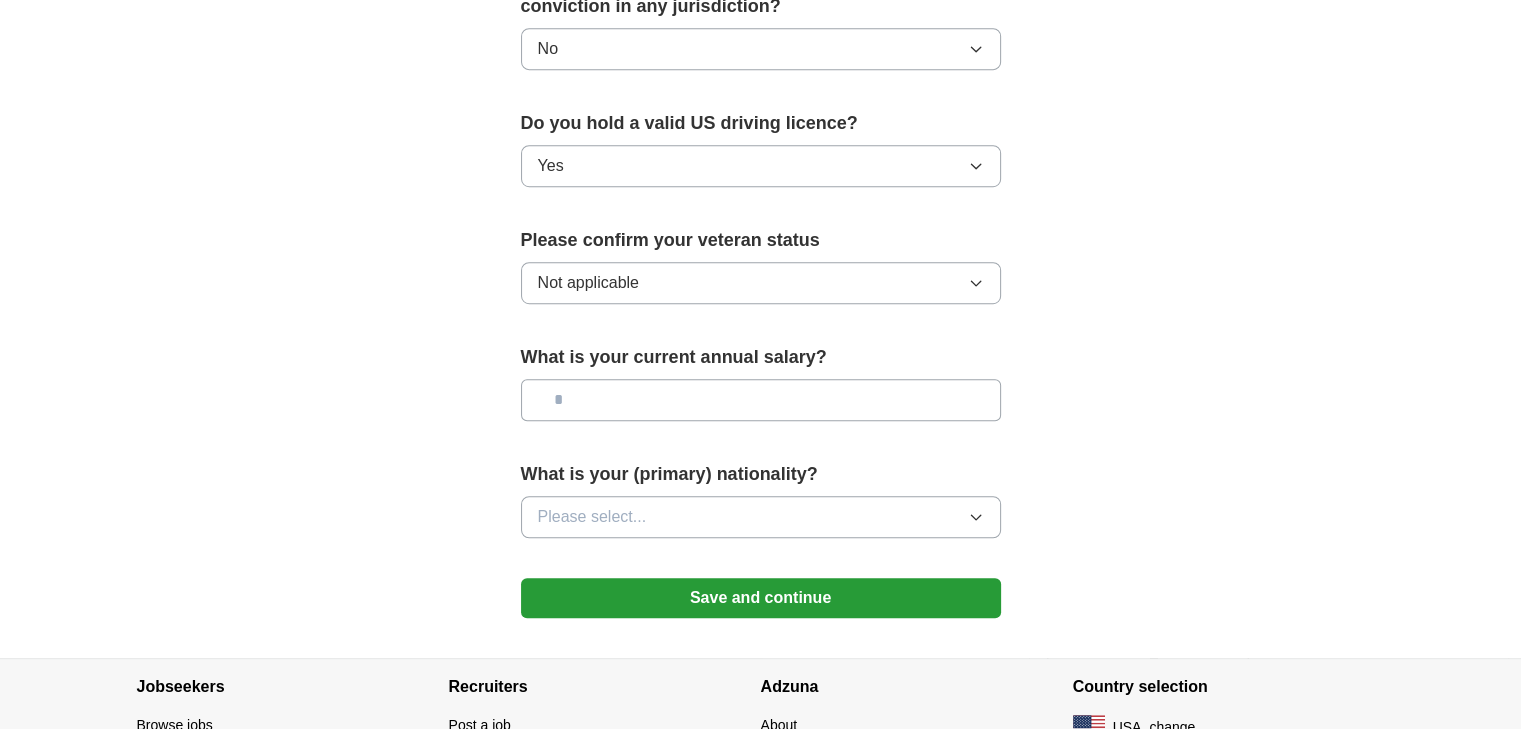 scroll, scrollTop: 1200, scrollLeft: 0, axis: vertical 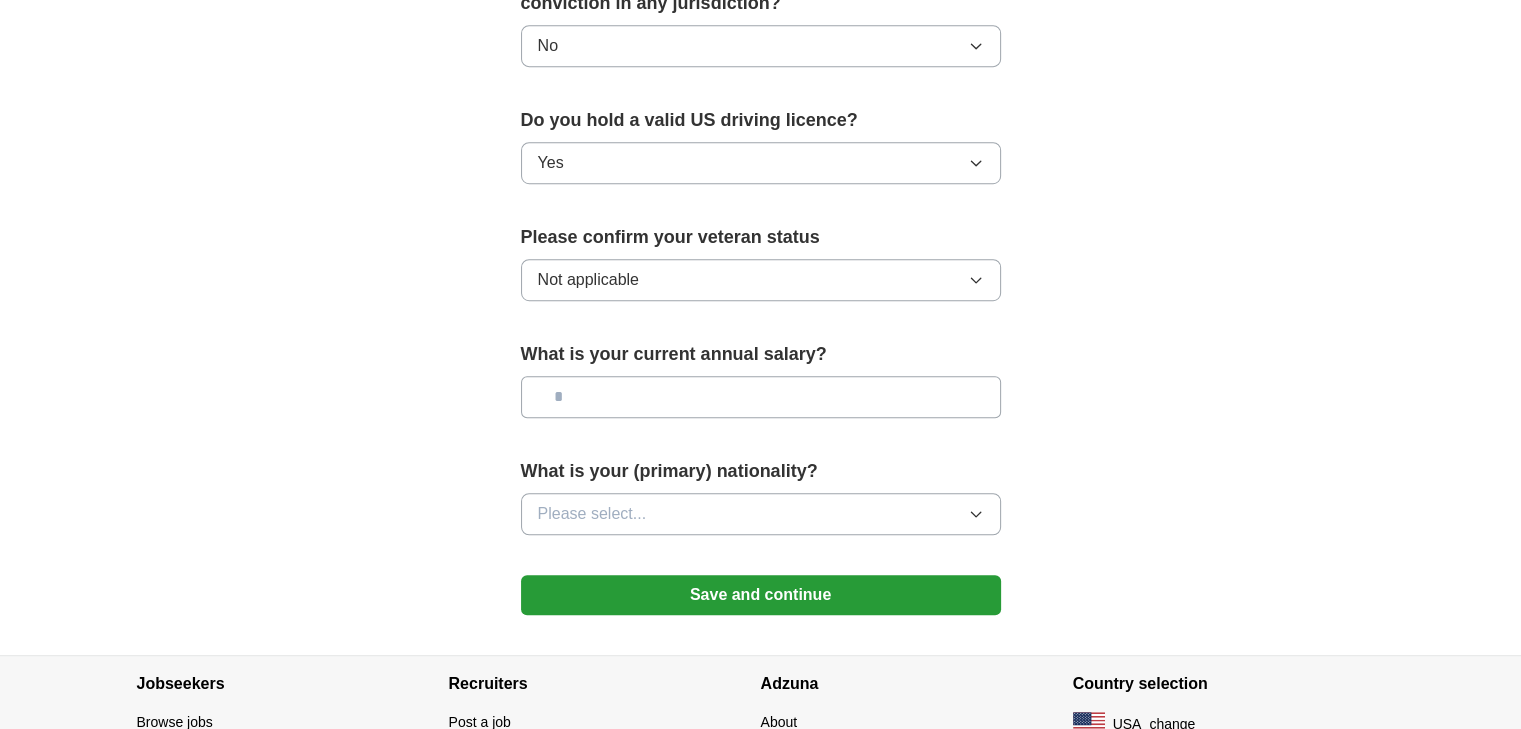 click on "Please select..." at bounding box center (761, 514) 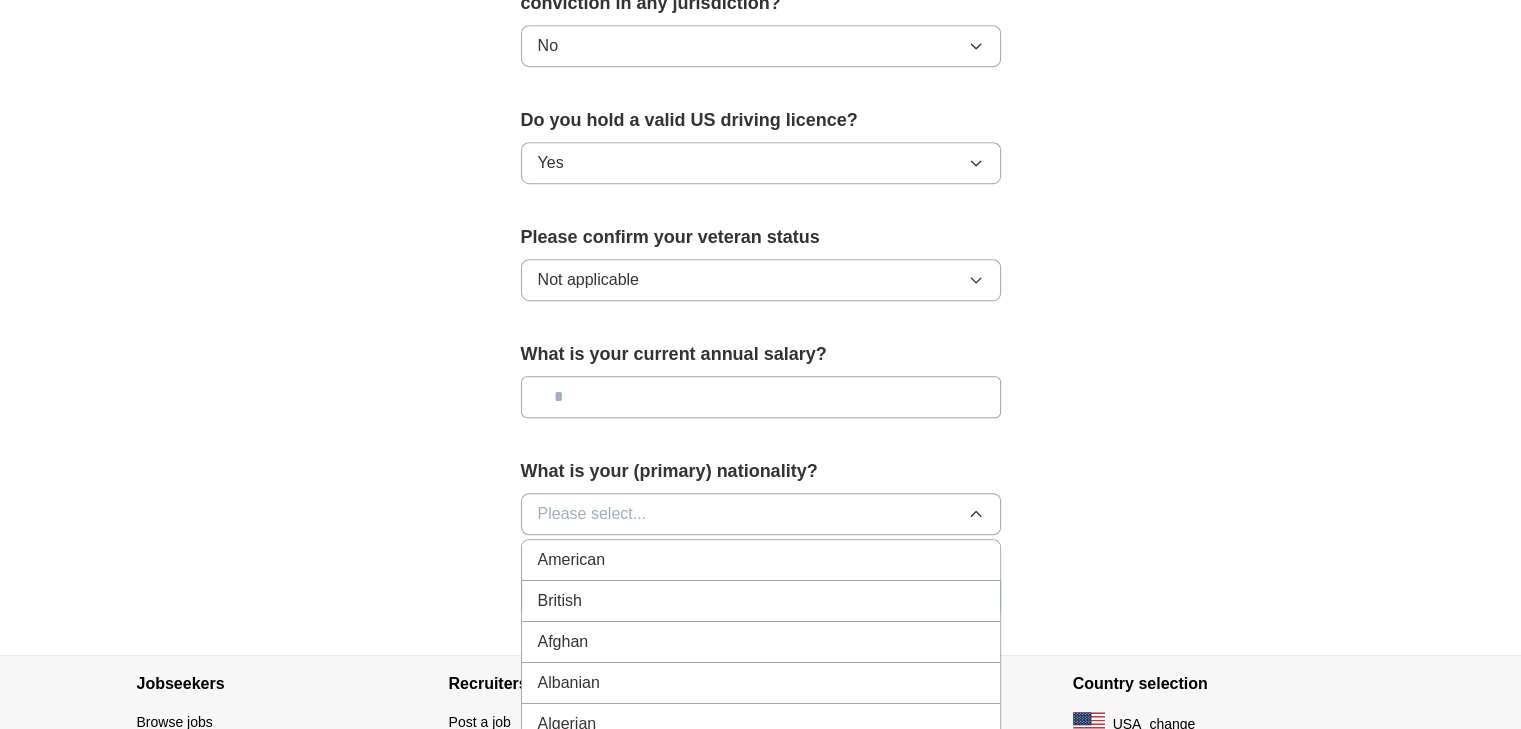 type 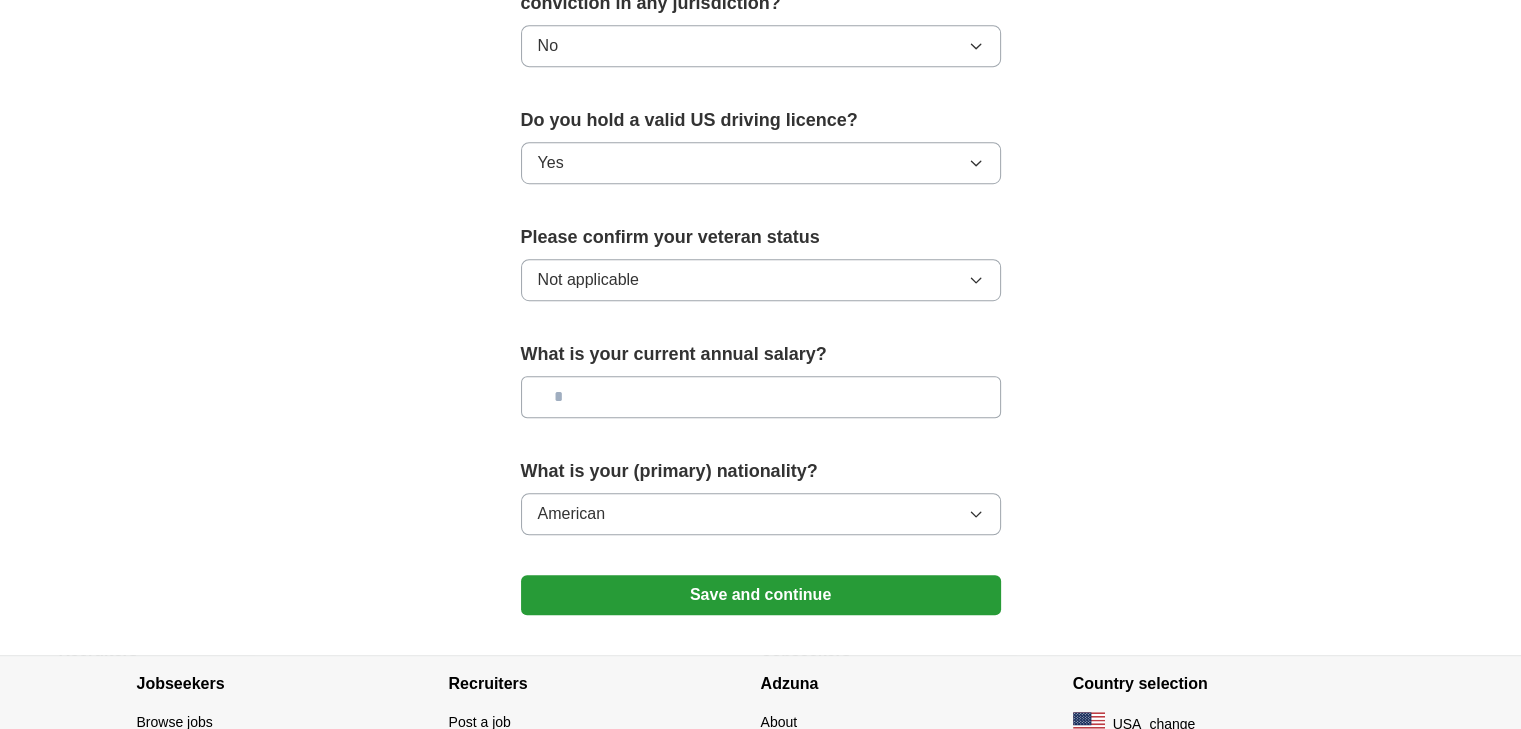 click on "Save and continue" at bounding box center [761, 595] 